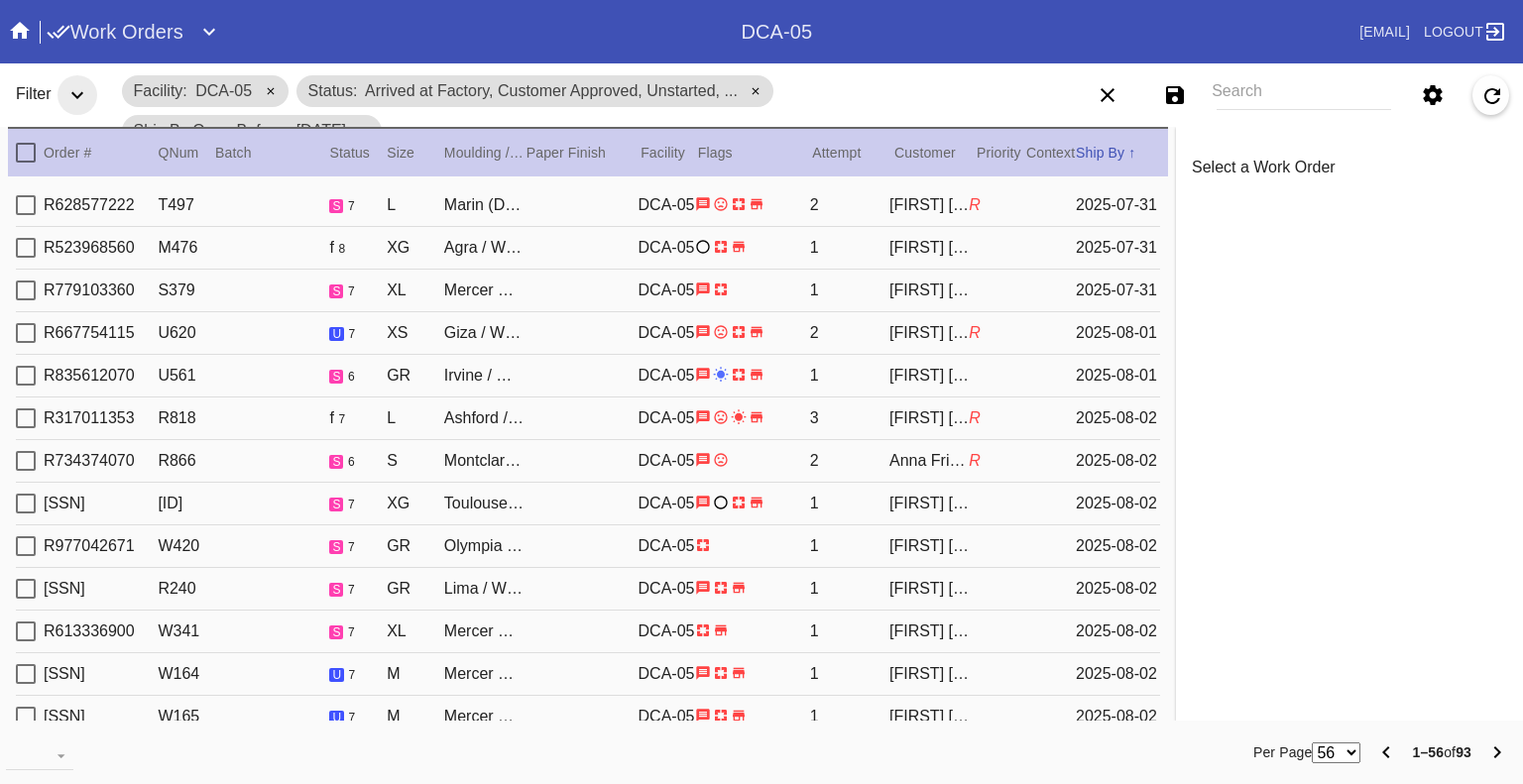 scroll, scrollTop: 0, scrollLeft: 0, axis: both 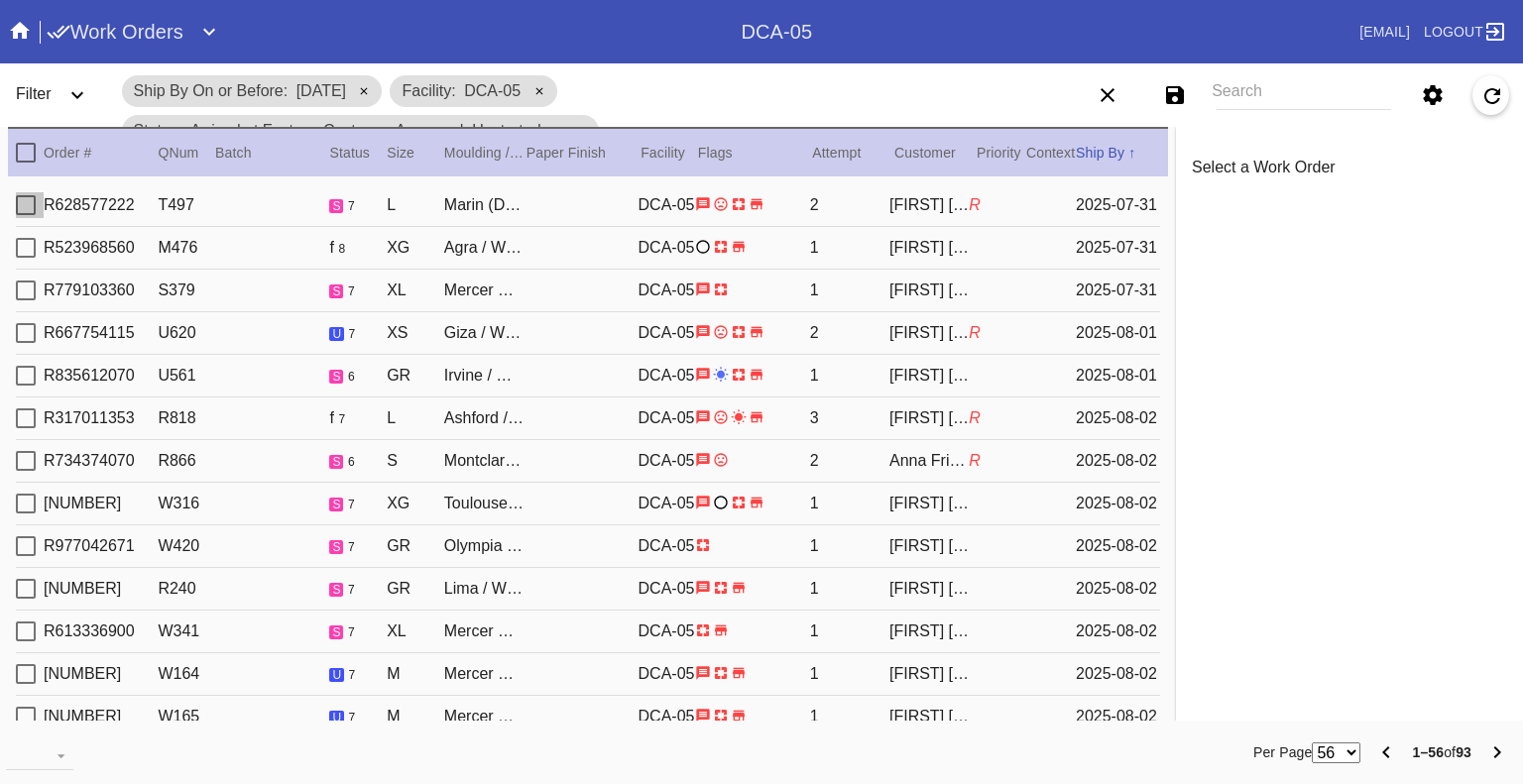 click at bounding box center [26, 205] 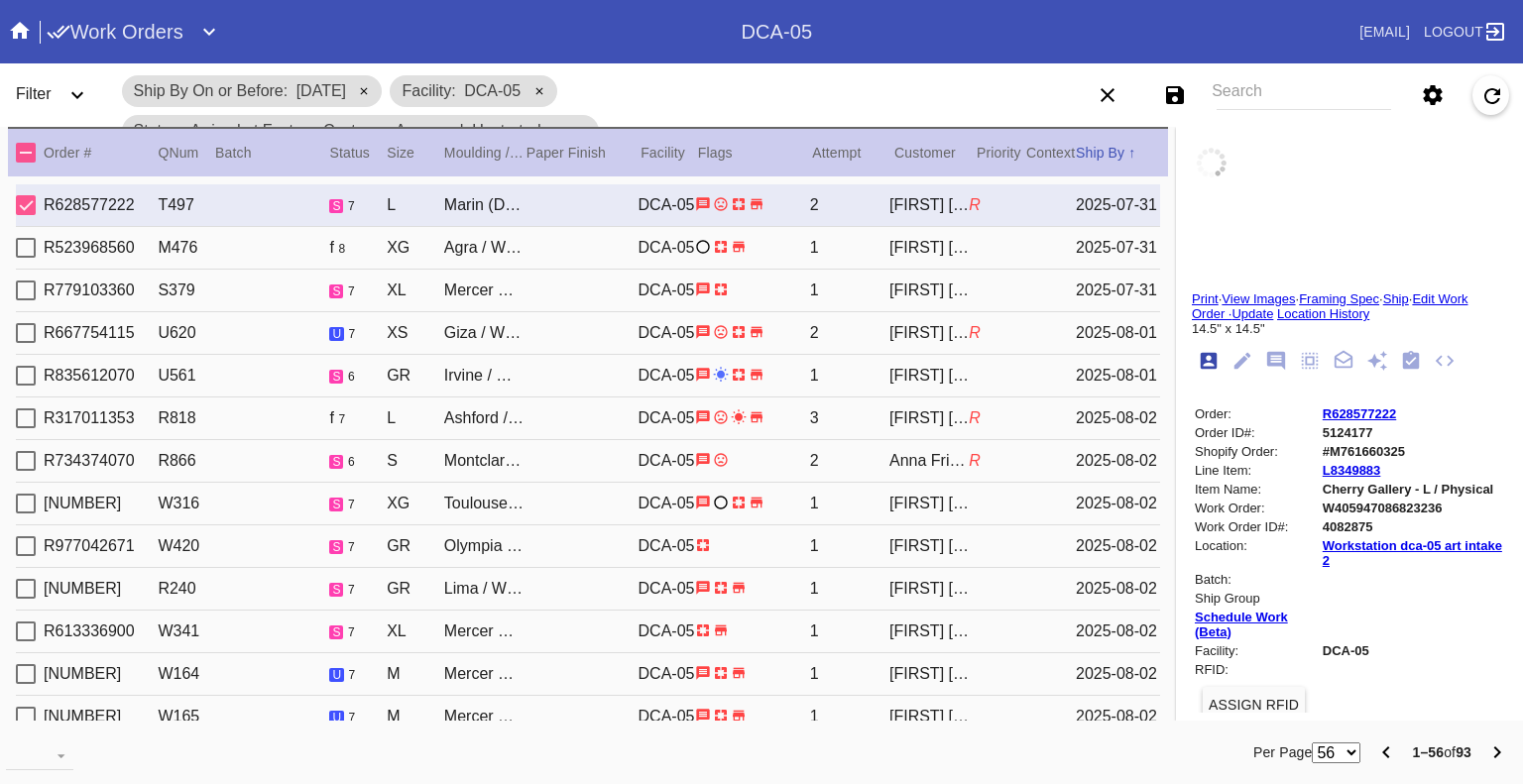 click at bounding box center [26, 248] 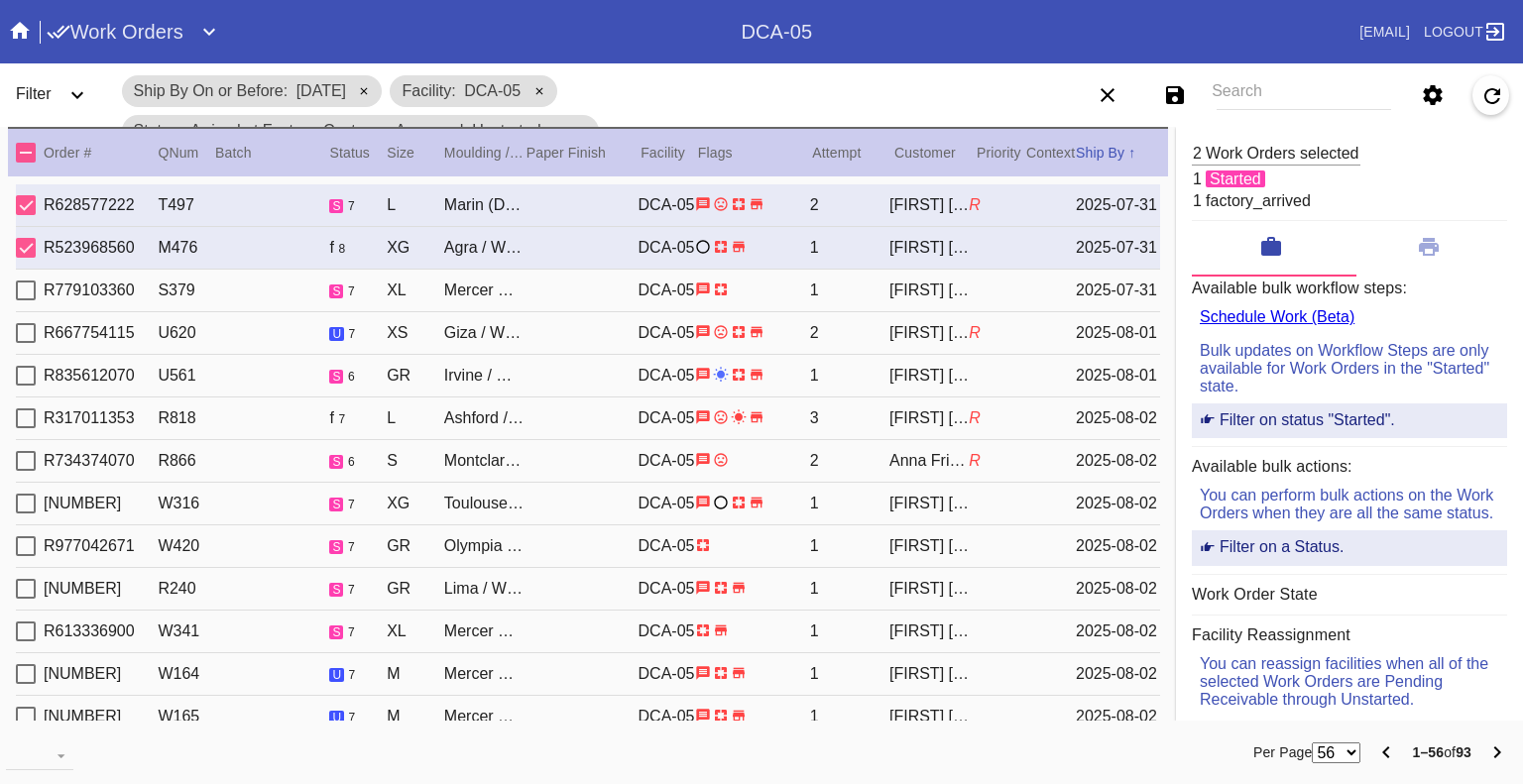 click at bounding box center (26, 290) 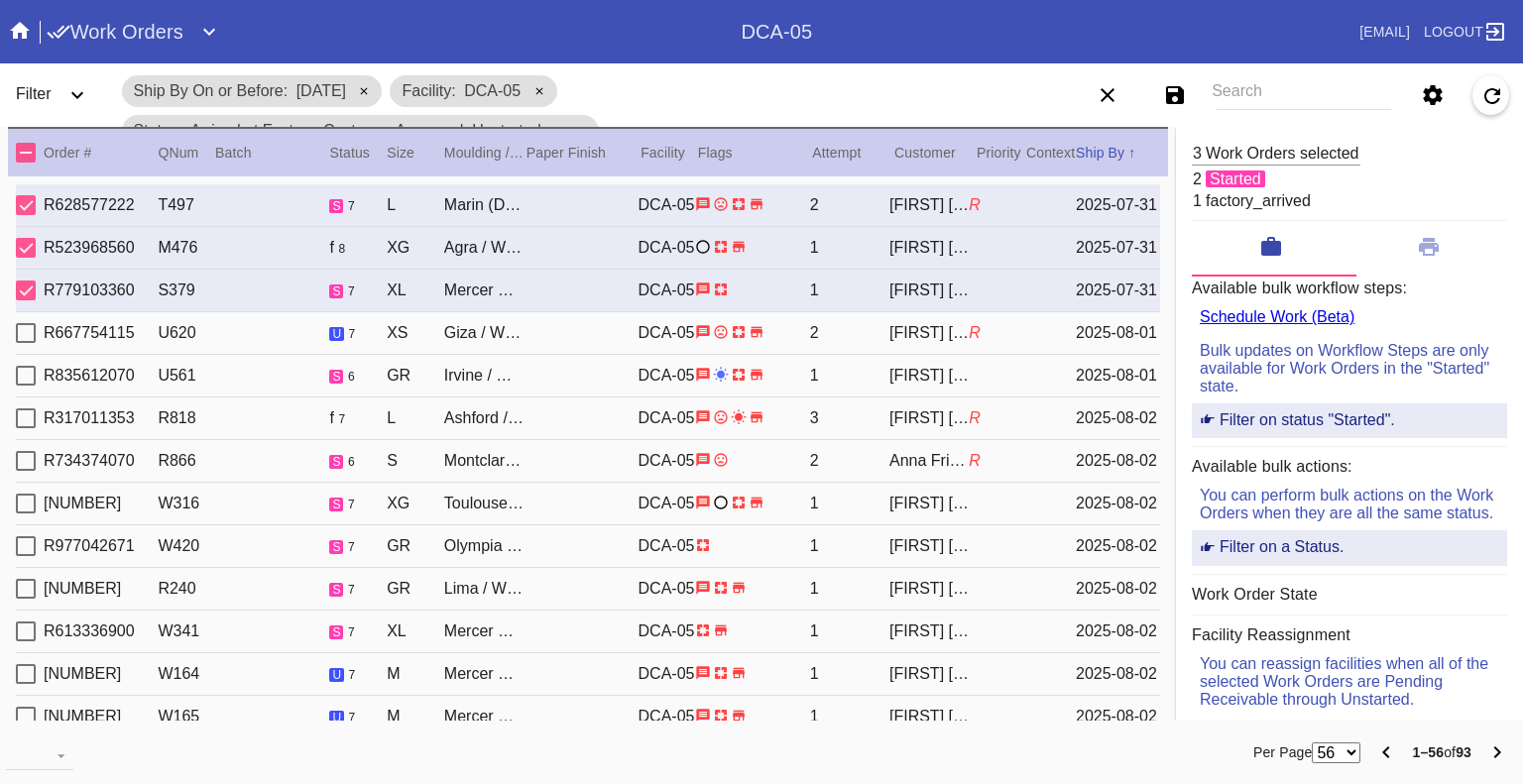 drag, startPoint x: 27, startPoint y: 318, endPoint x: 27, endPoint y: 354, distance: 36 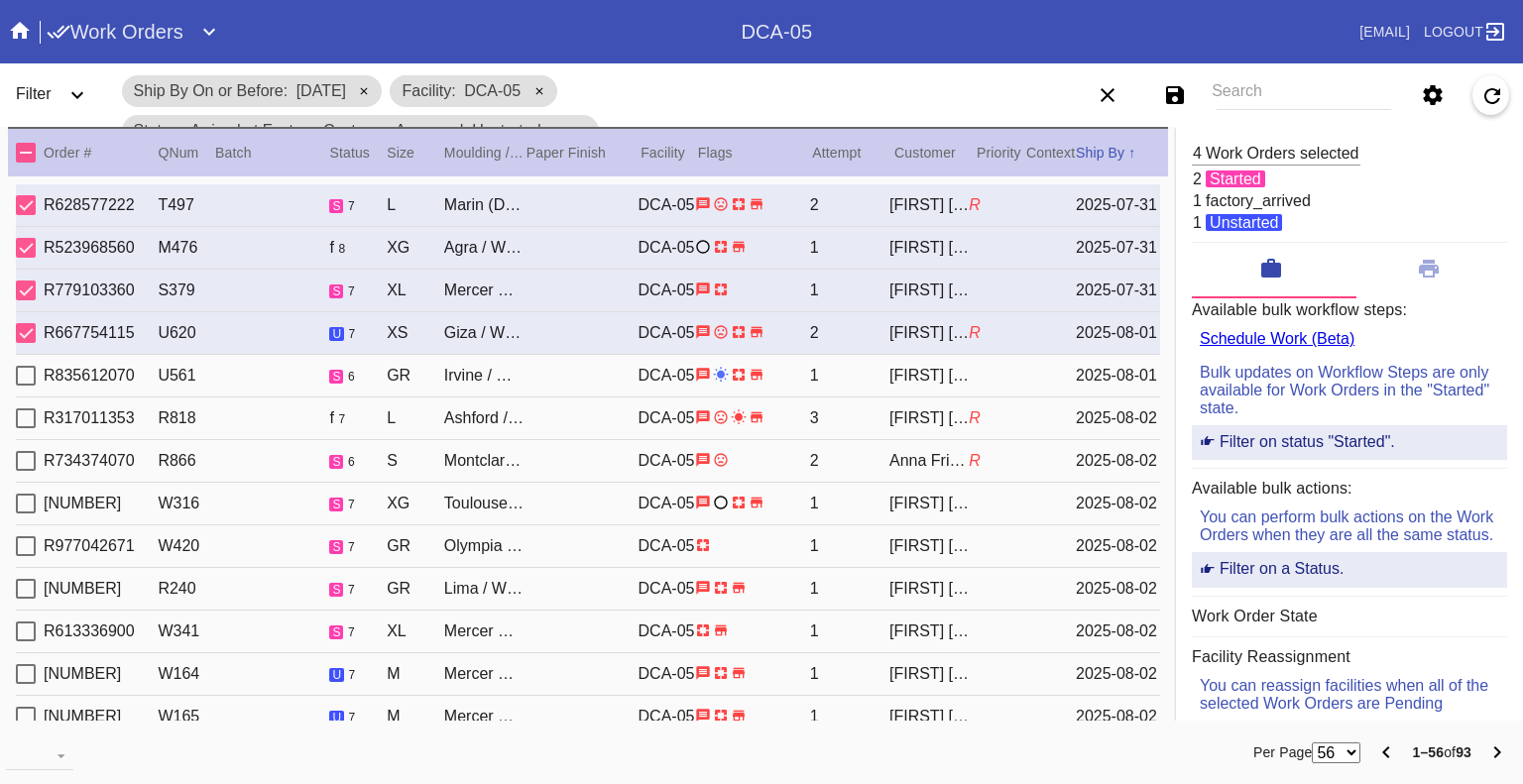 click at bounding box center (26, 376) 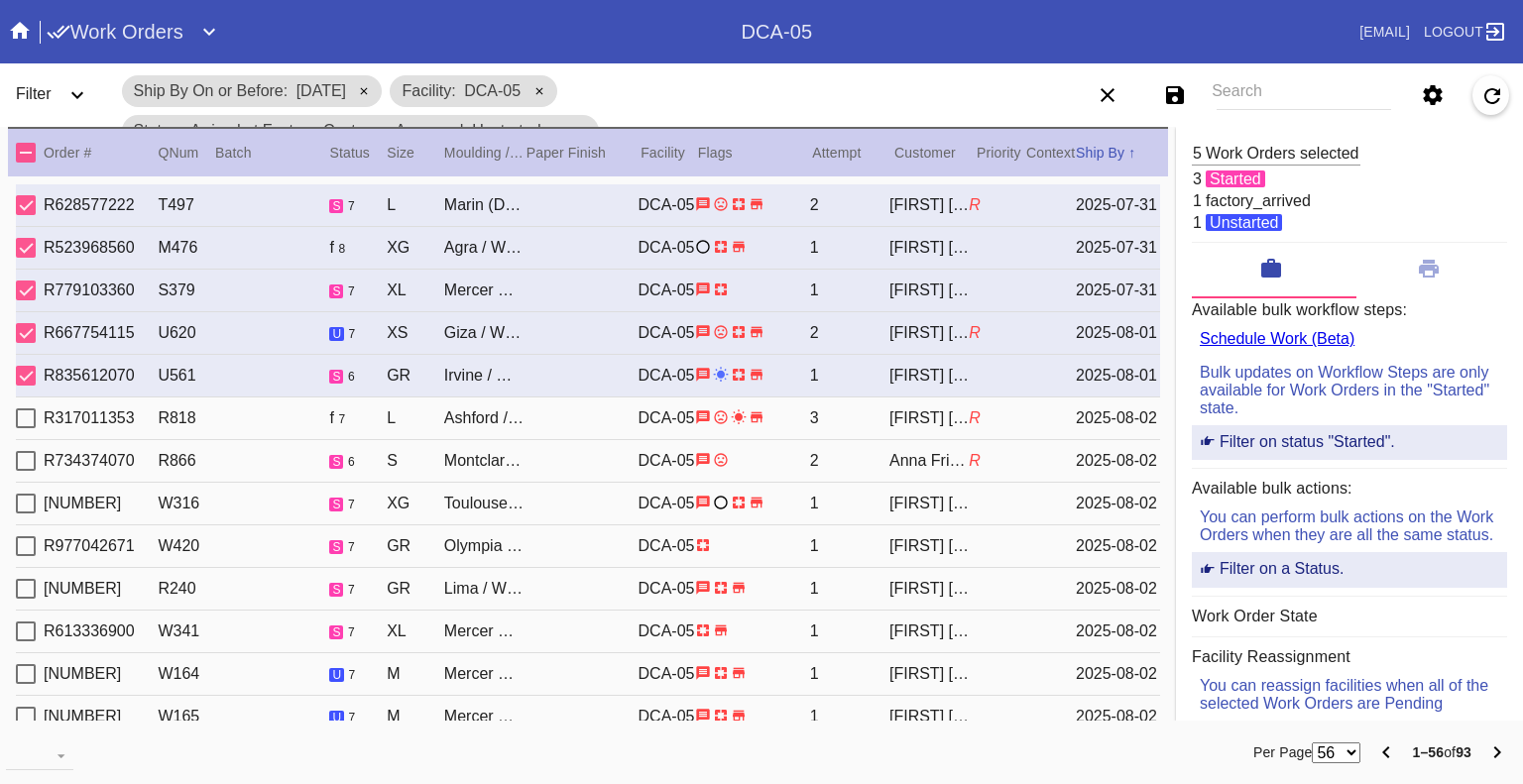 drag, startPoint x: 25, startPoint y: 411, endPoint x: 25, endPoint y: 437, distance: 26 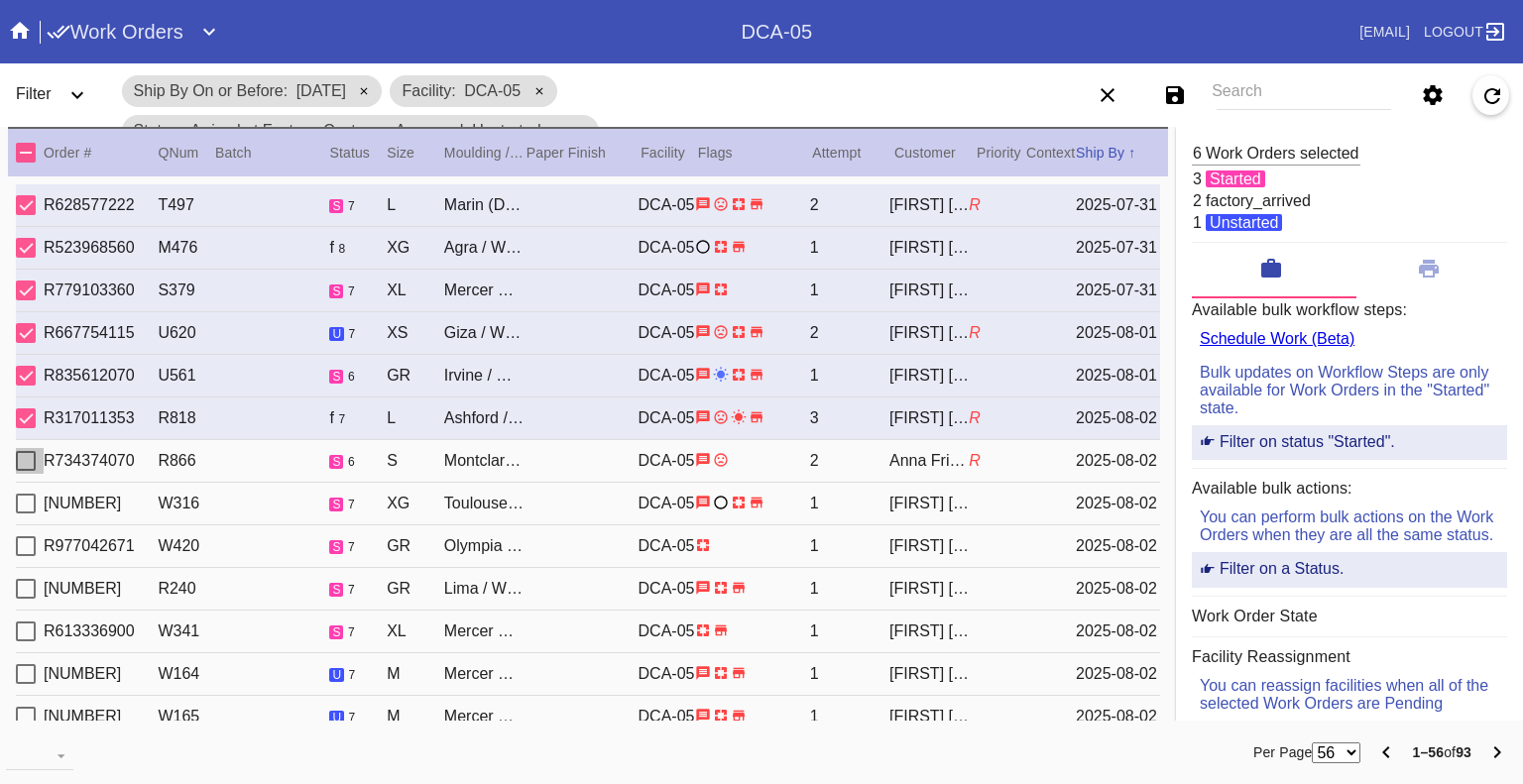 click at bounding box center [26, 461] 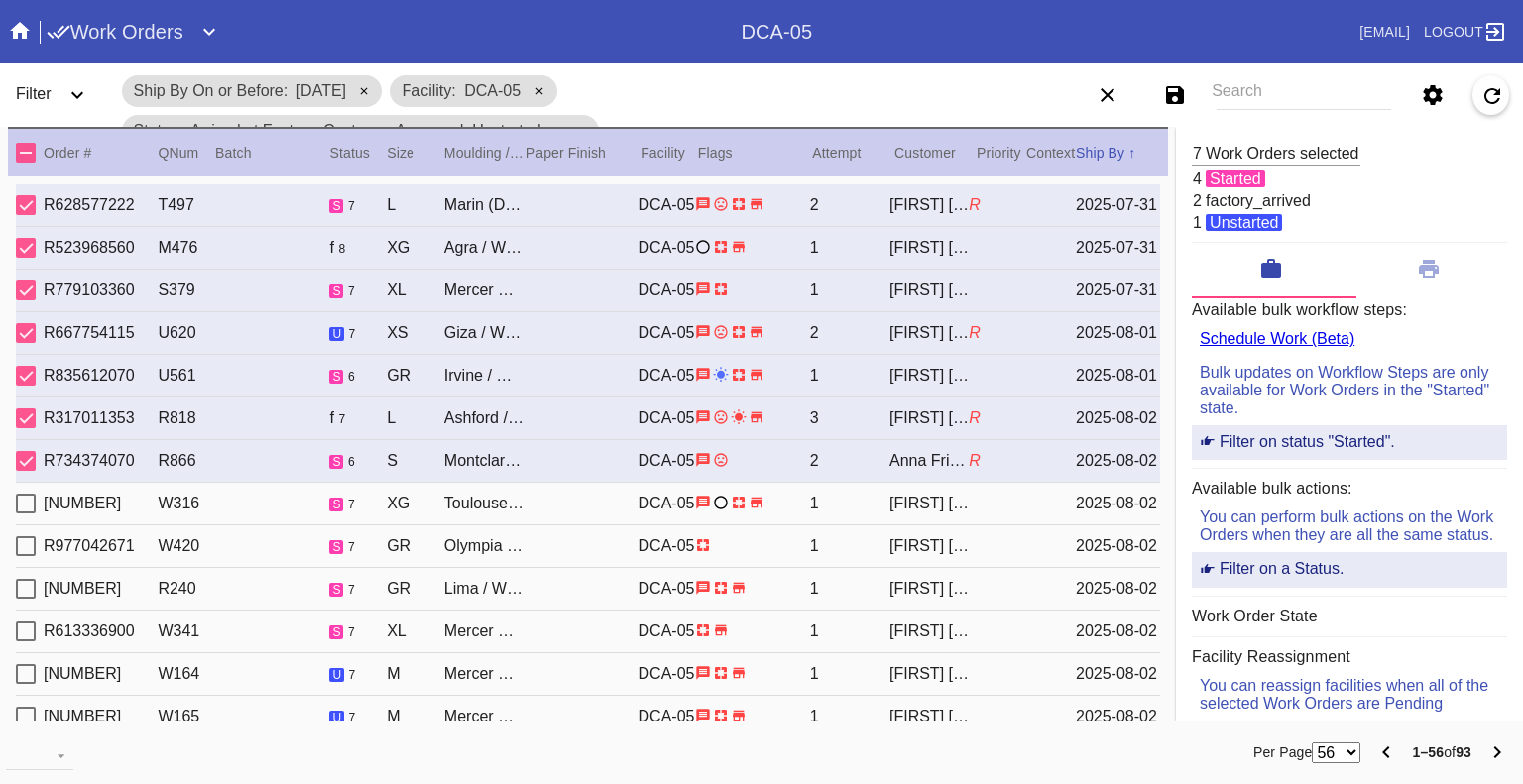 click at bounding box center (26, 504) 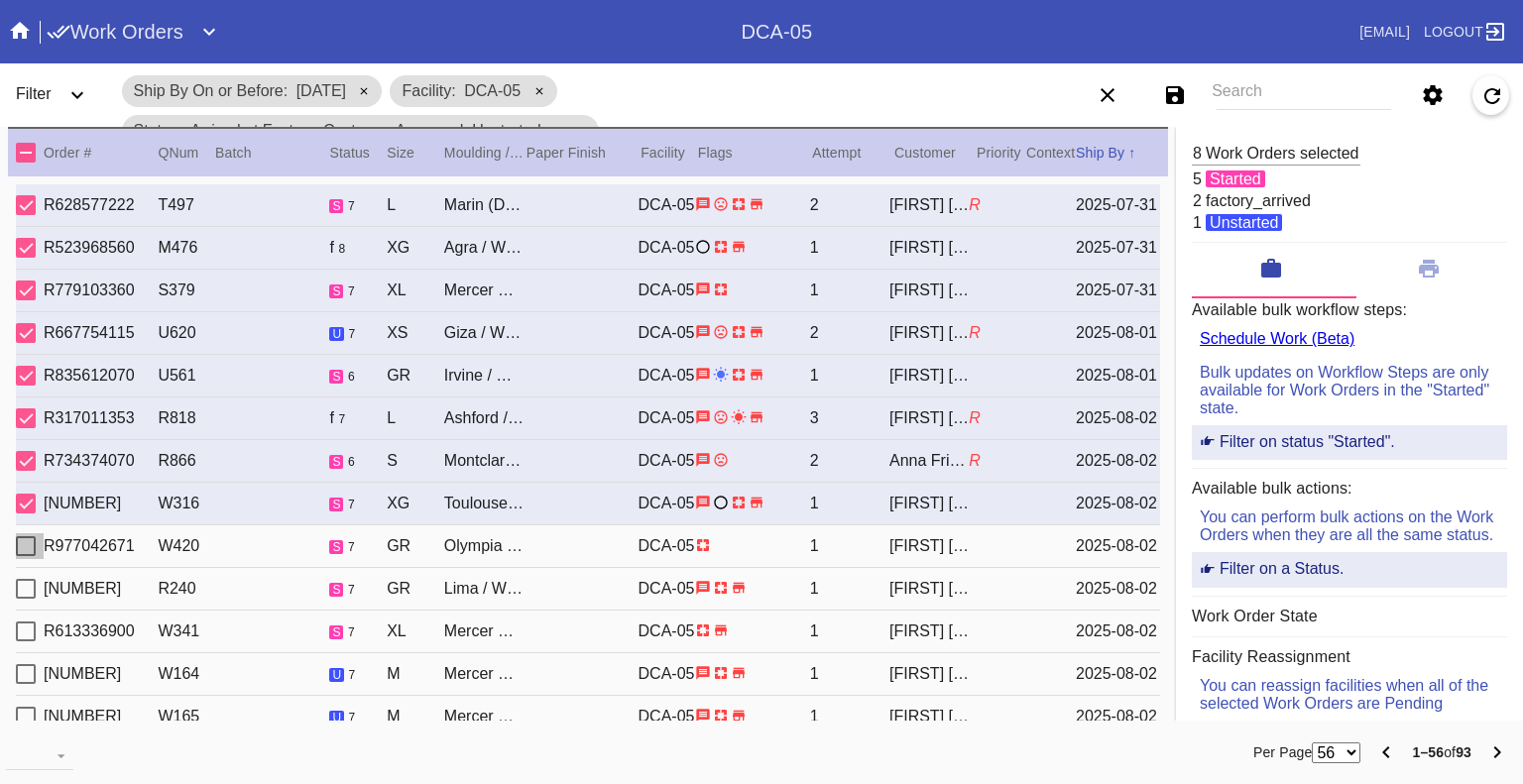 click at bounding box center (26, 546) 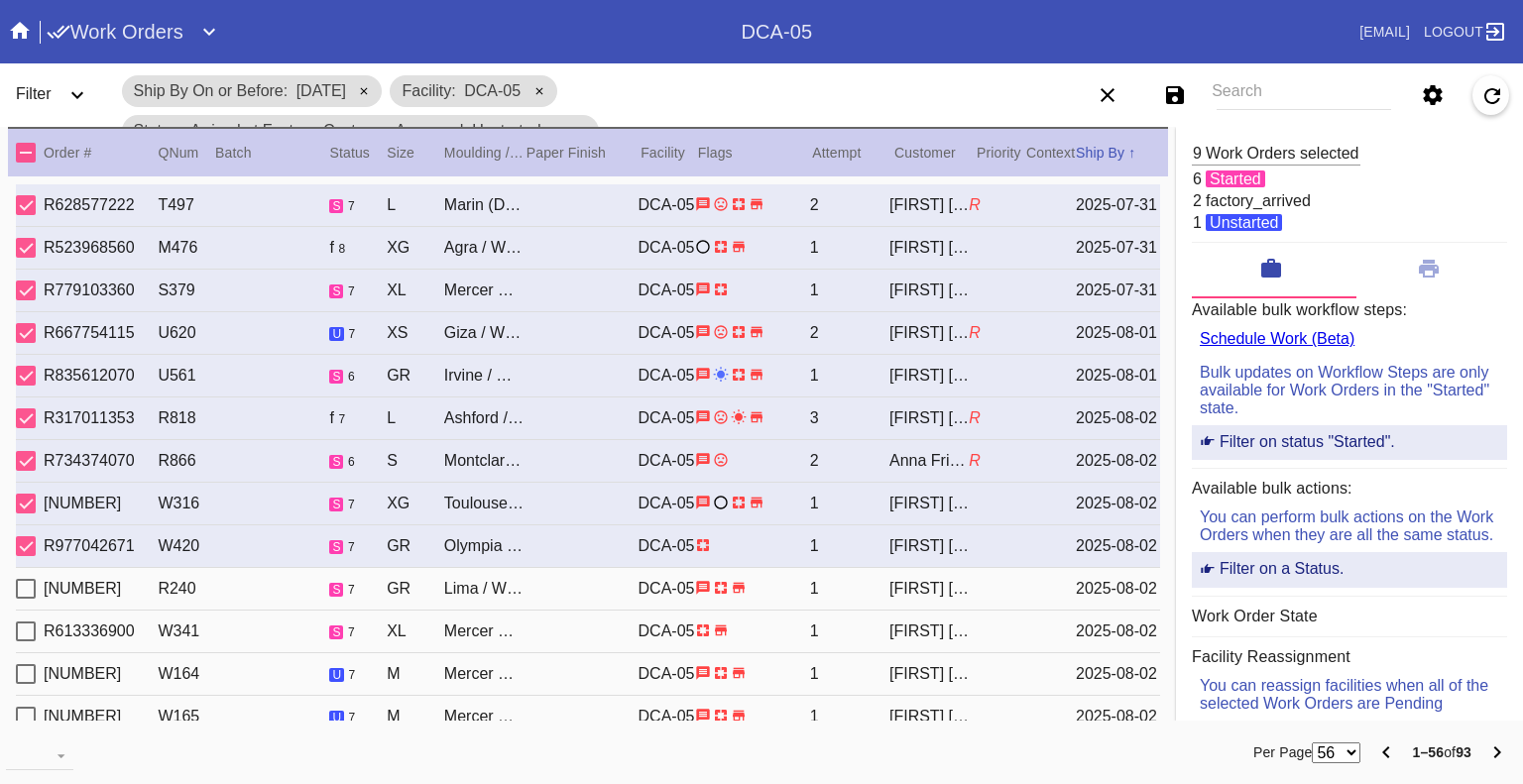 drag, startPoint x: 21, startPoint y: 596, endPoint x: 40, endPoint y: 623, distance: 33.01515 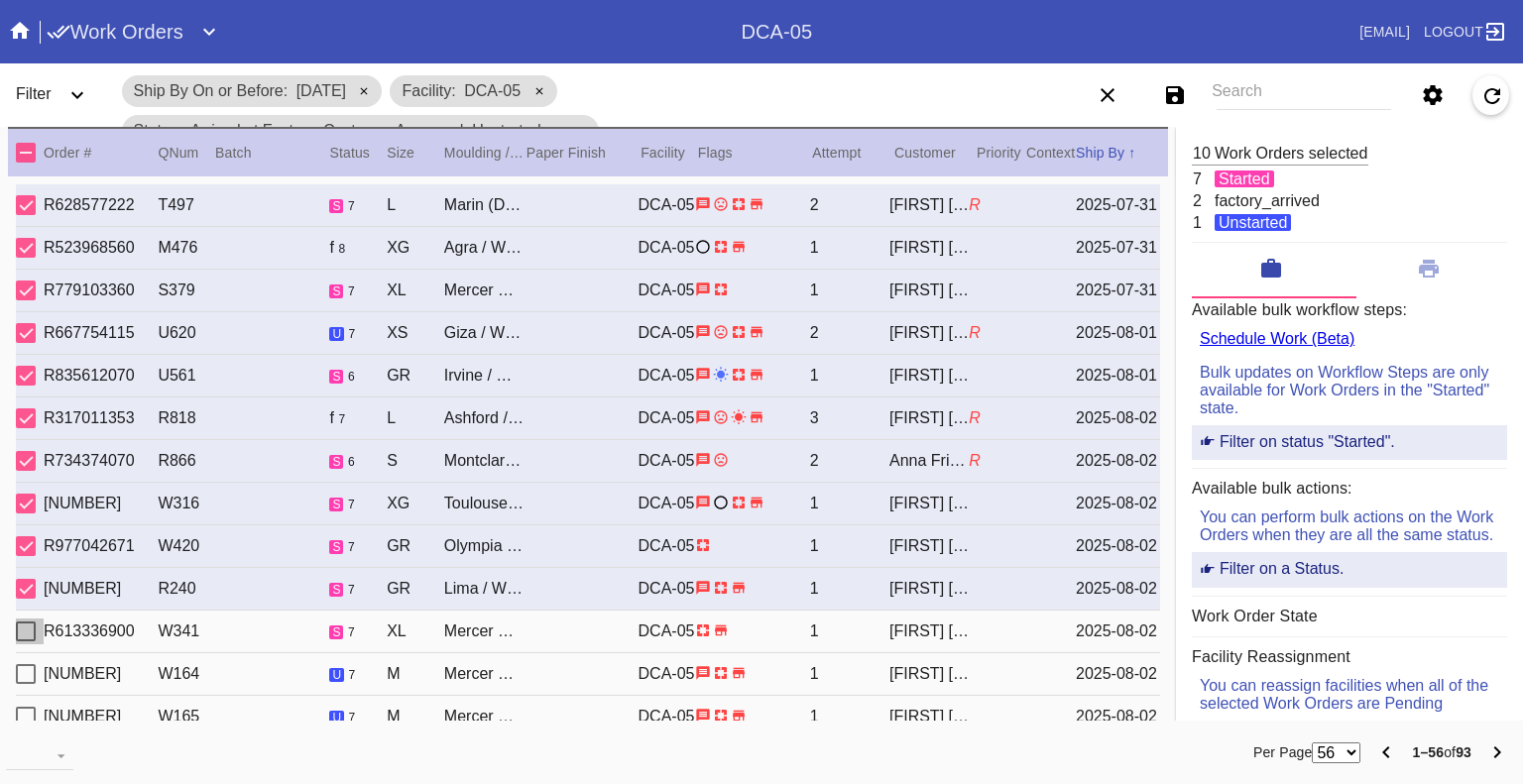 click at bounding box center (26, 631) 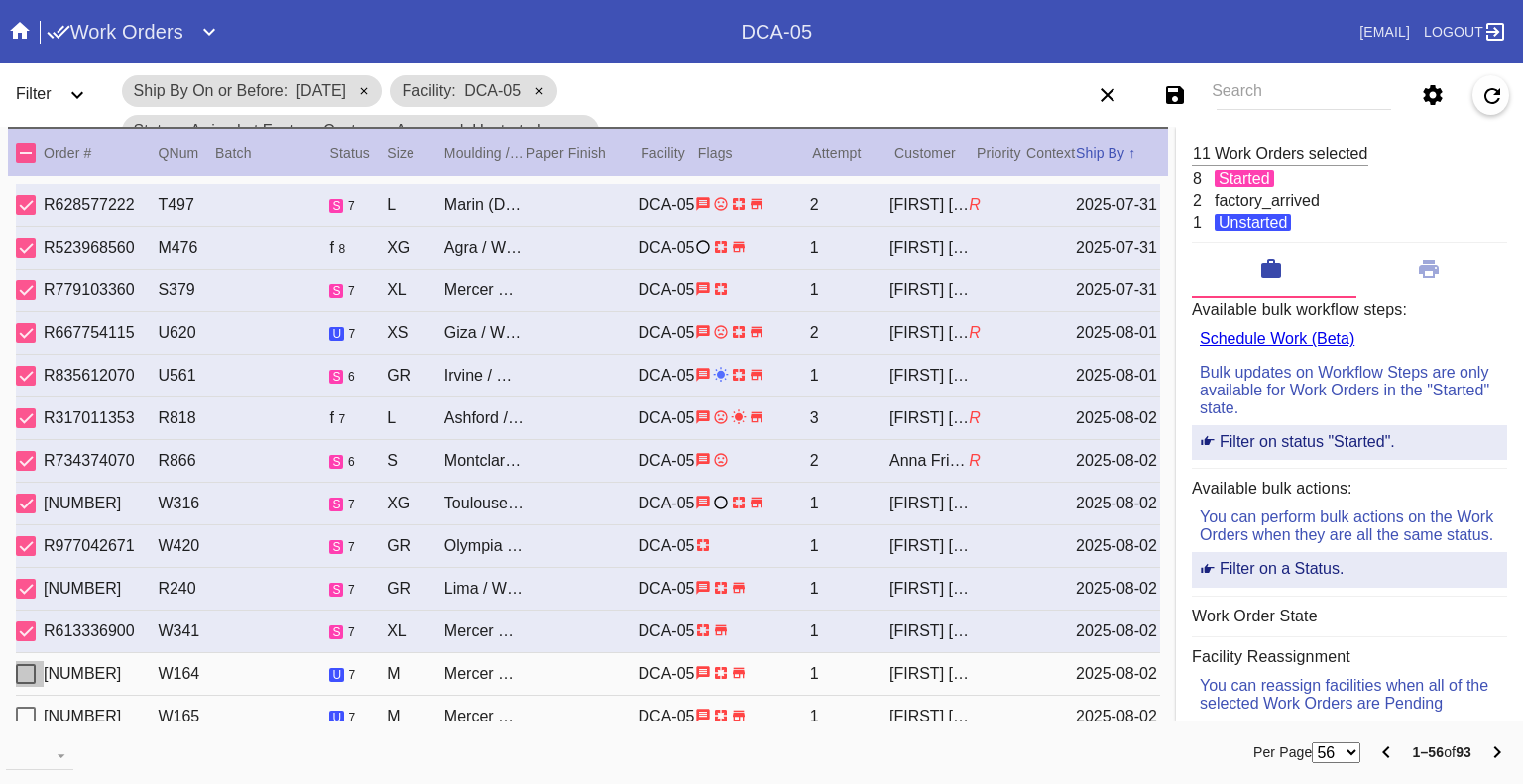 click at bounding box center [26, 674] 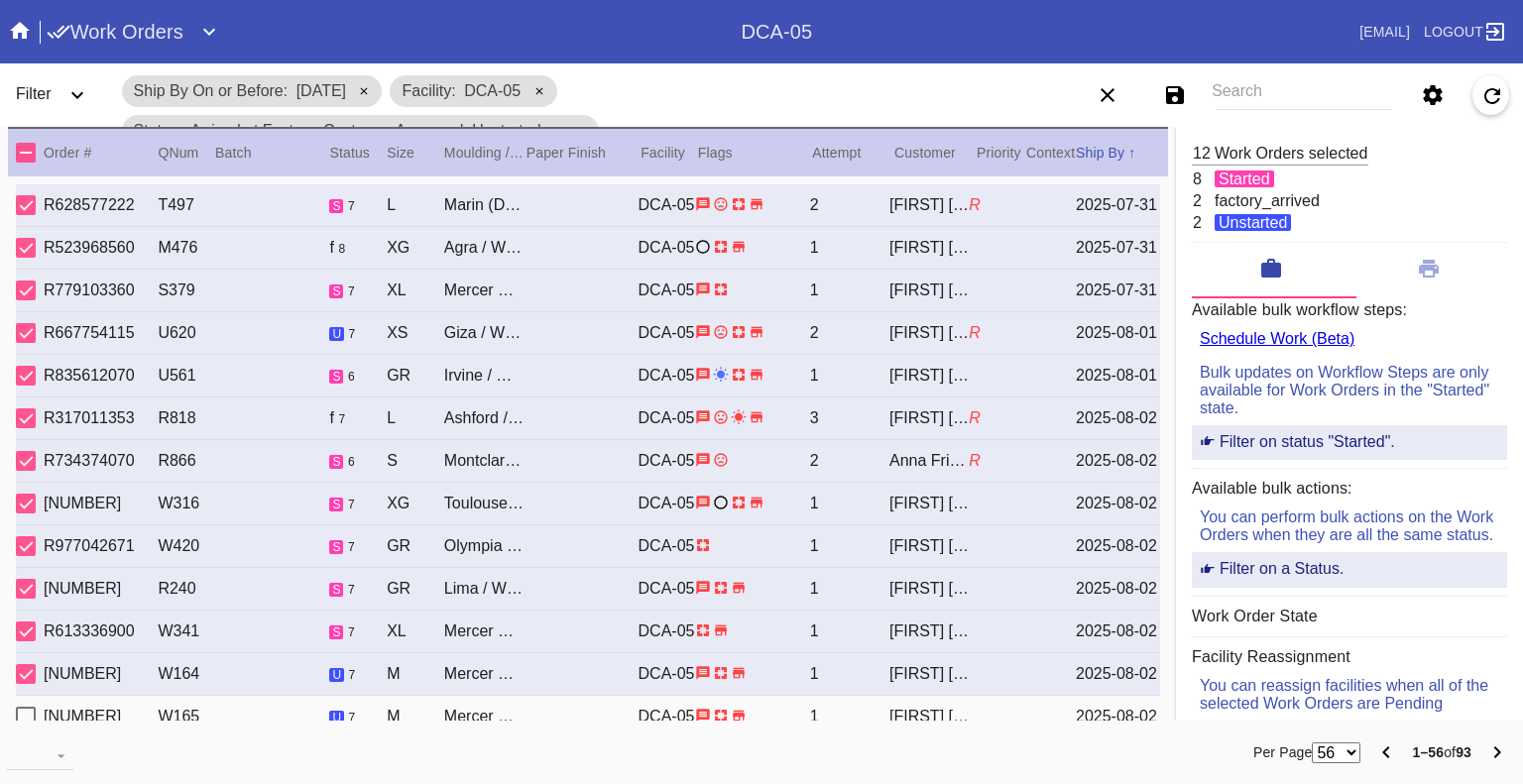 scroll, scrollTop: 198, scrollLeft: 0, axis: vertical 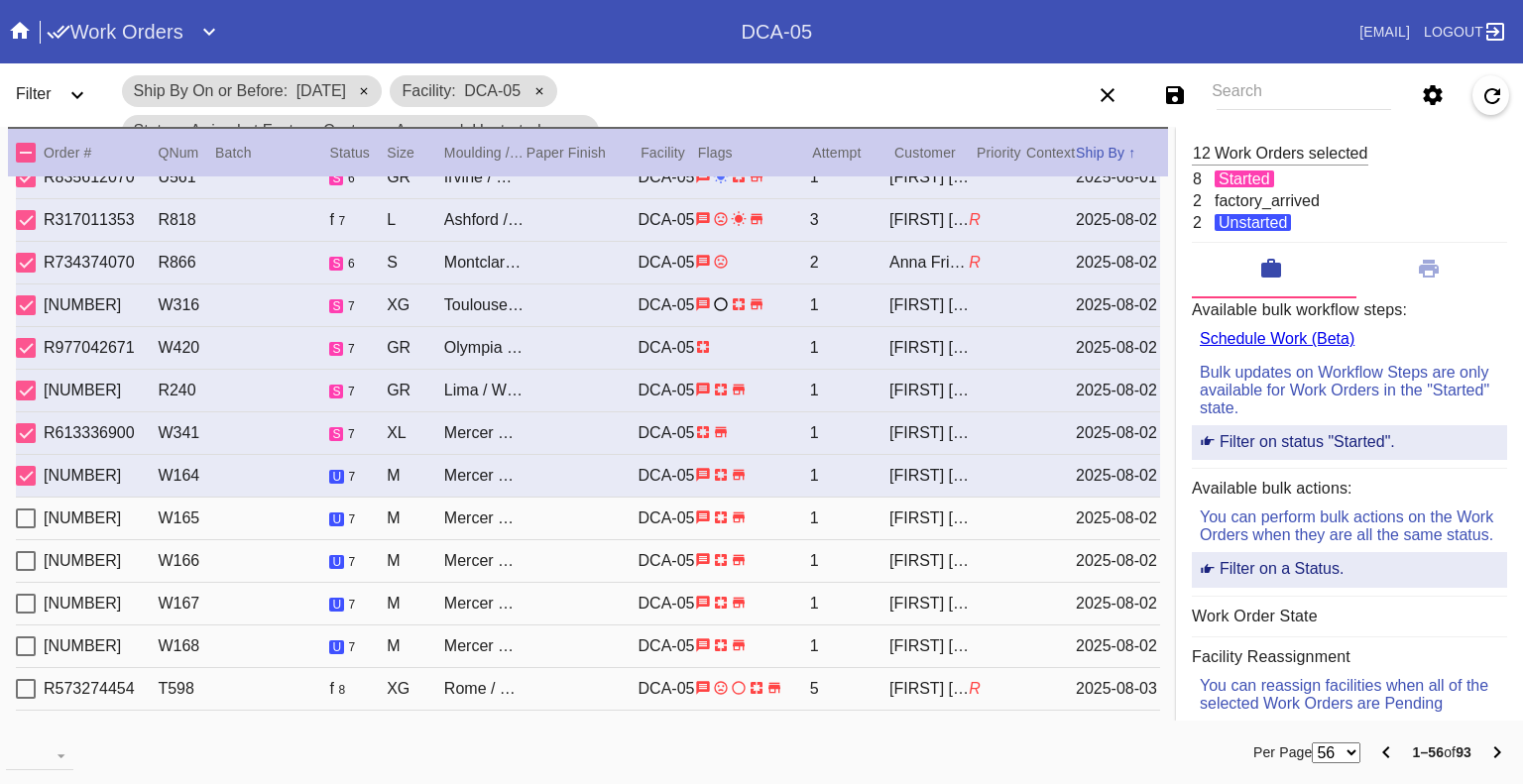 click at bounding box center (26, 518) 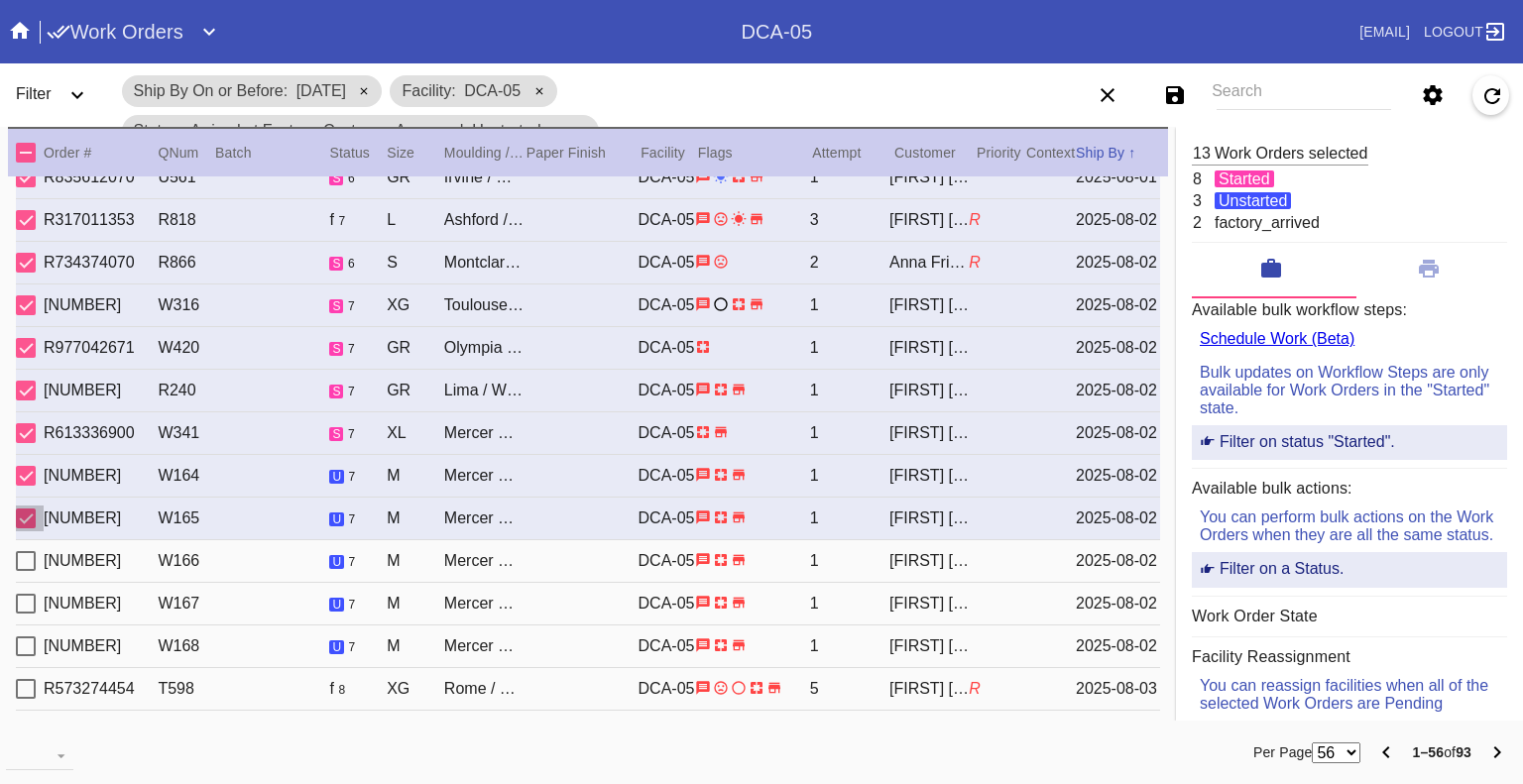 click on "R685102558 W166 u   7 M Mercer Slim (Deep) / White DCA-05 1 Dennis Williams
2025-08-02" at bounding box center [588, 561] 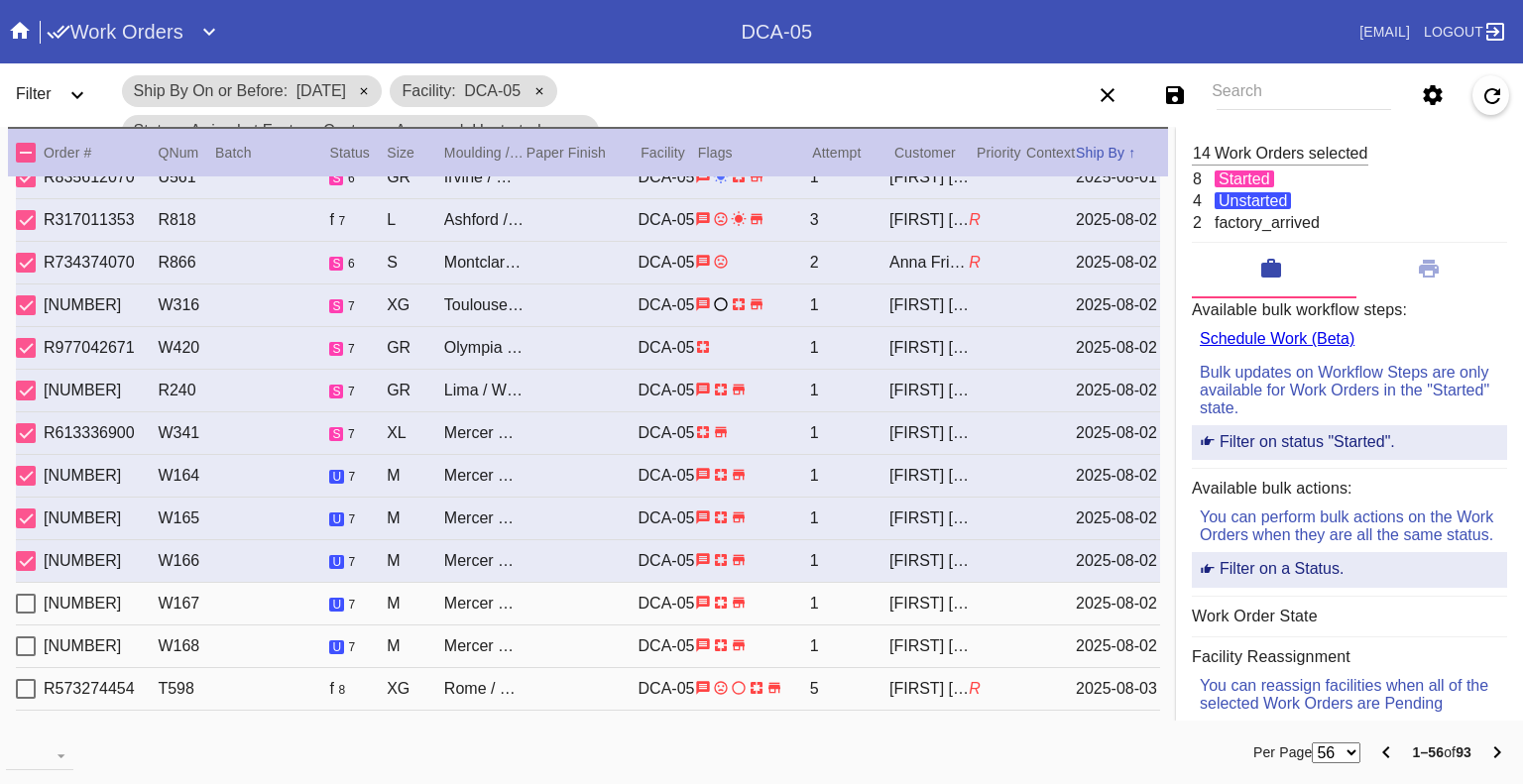 click at bounding box center (26, 604) 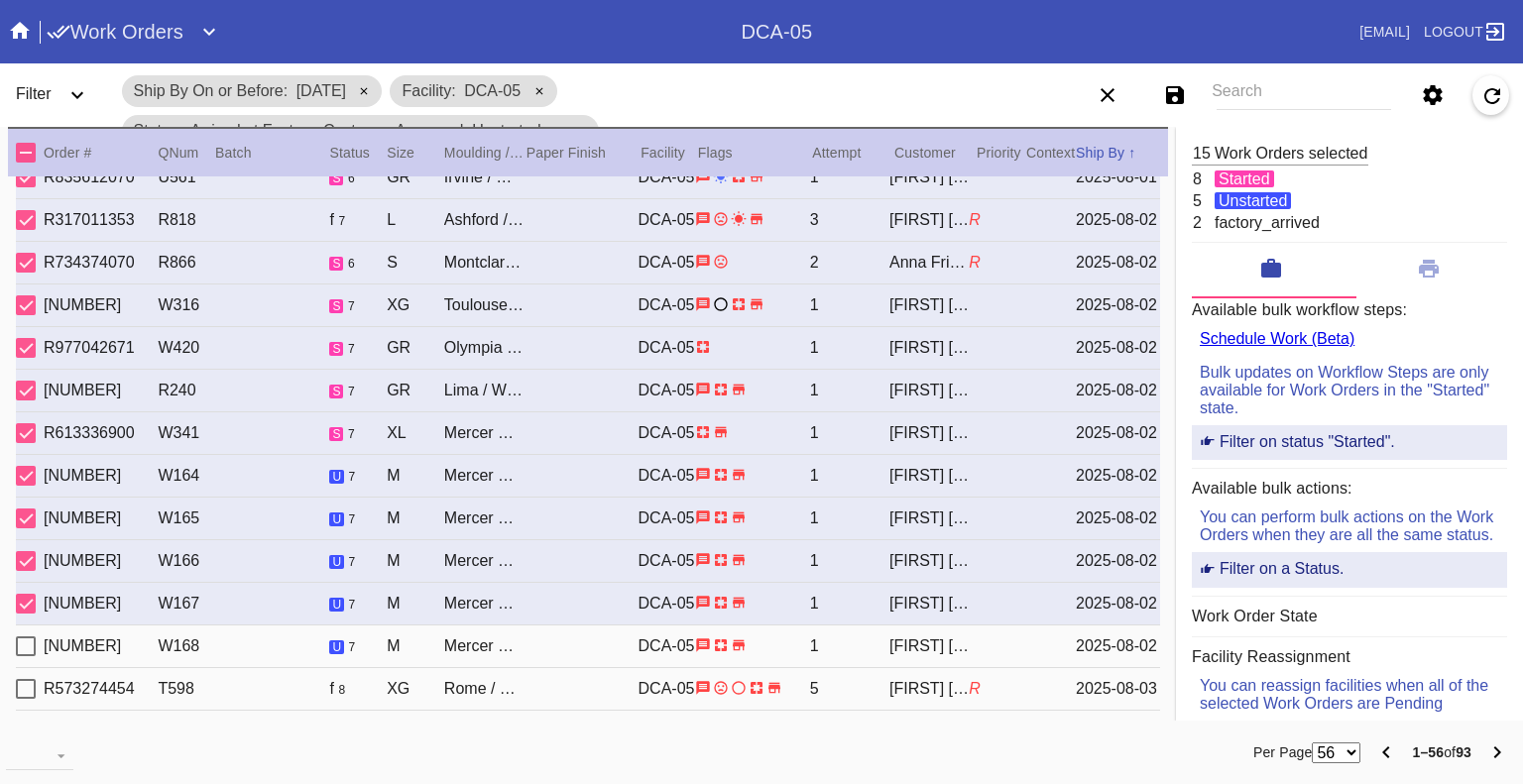 click at bounding box center [26, 646] 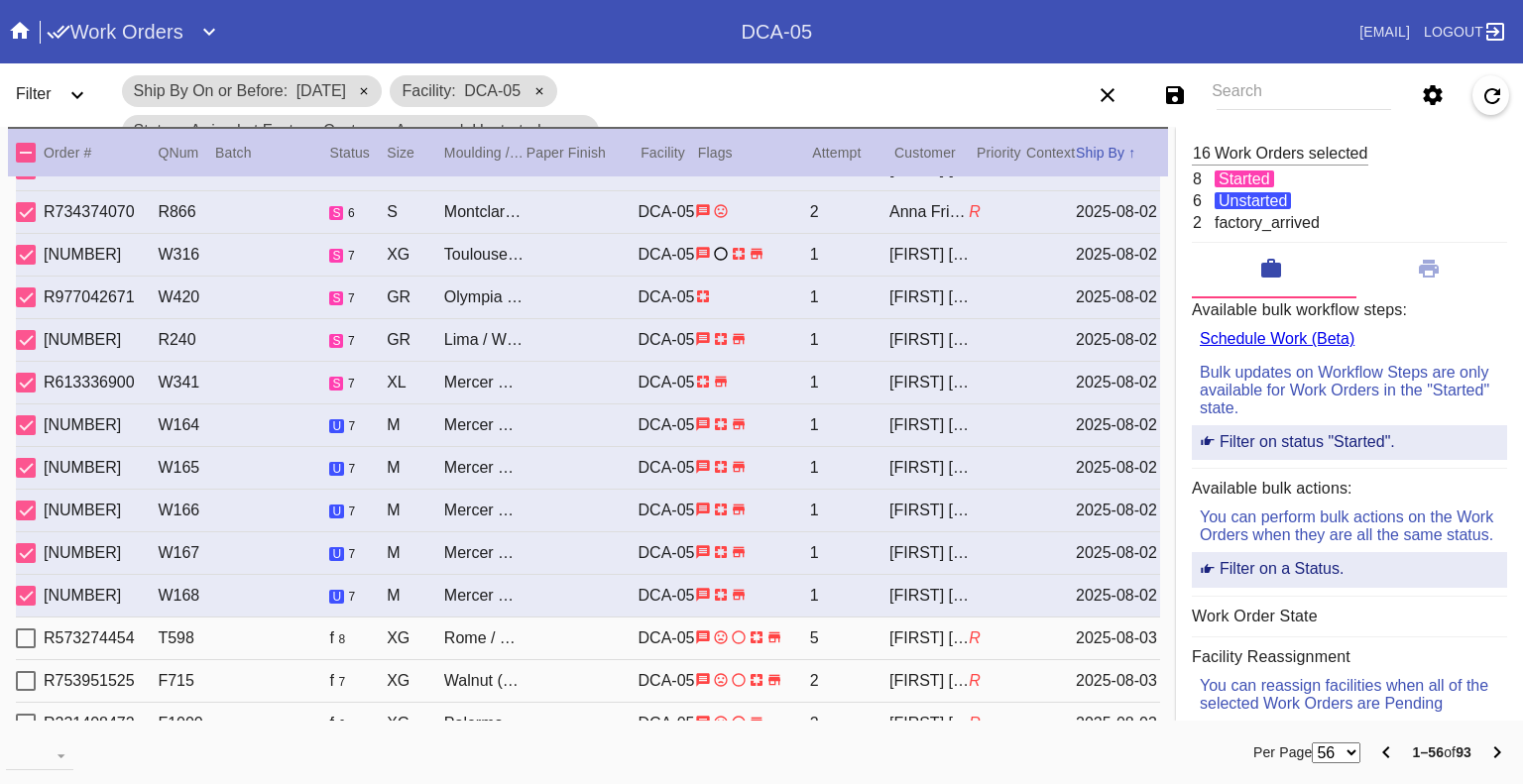 scroll, scrollTop: 297, scrollLeft: 0, axis: vertical 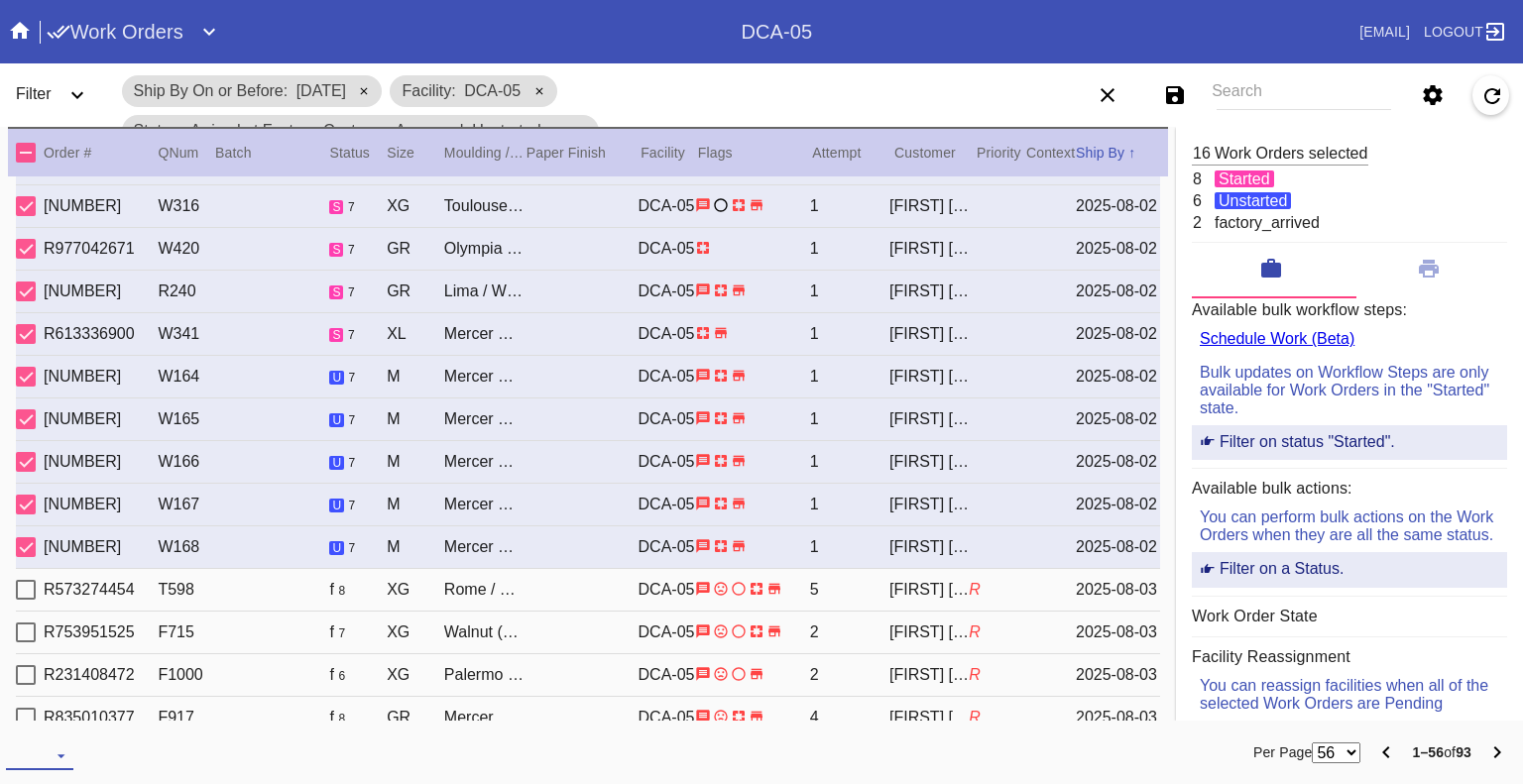 click on "Download... Export Selected Items Print Work Orders Frame Labels Frame Labels v2 Mat Labels Moulding Plate Labels Acrylic Labels Foam Labels Foam Data Story Pockets Mini Story Pockets OMGA Data GUNNAR Data FastCAM Data" at bounding box center [40, 755] 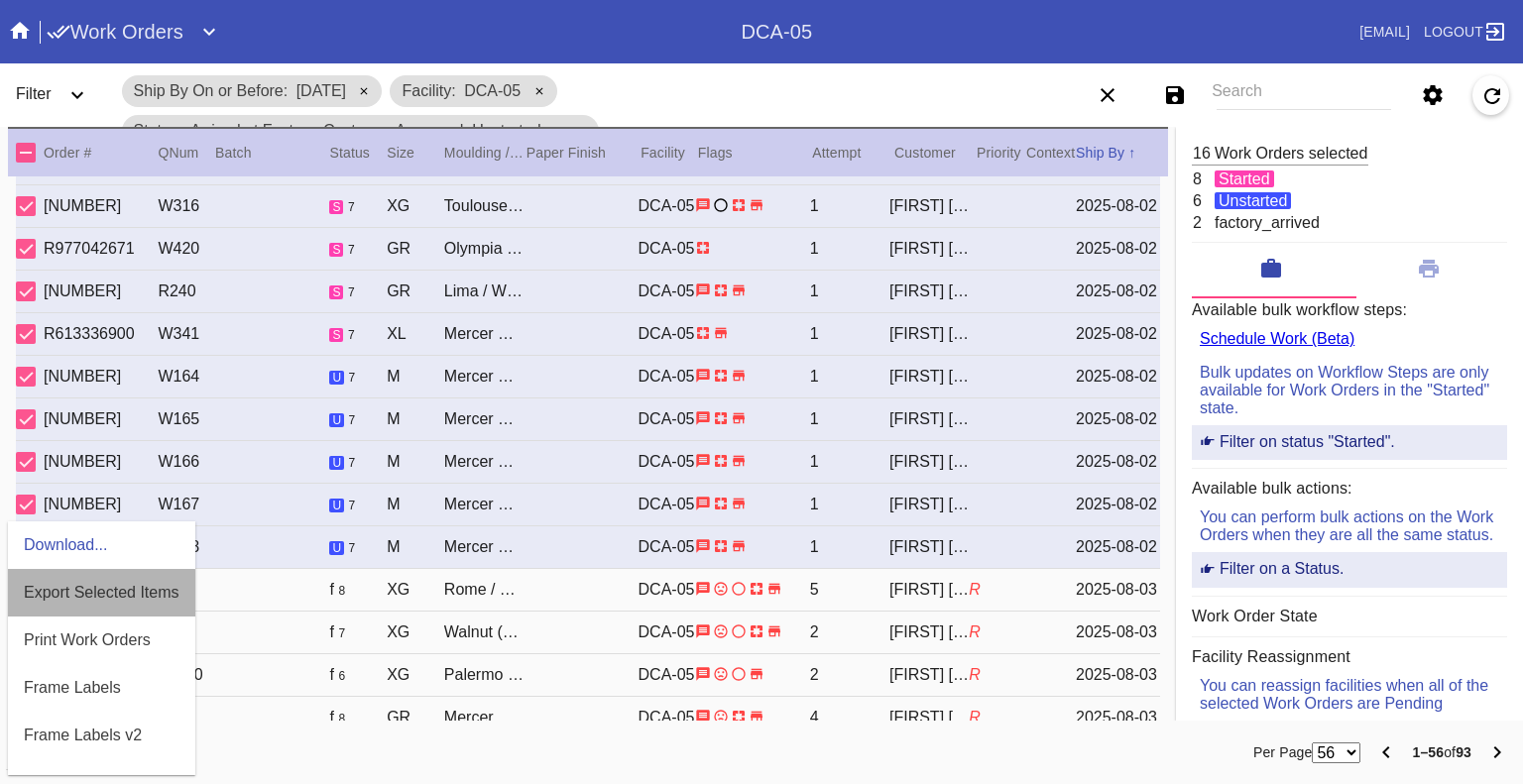 click on "Export Selected Items" at bounding box center (101, 593) 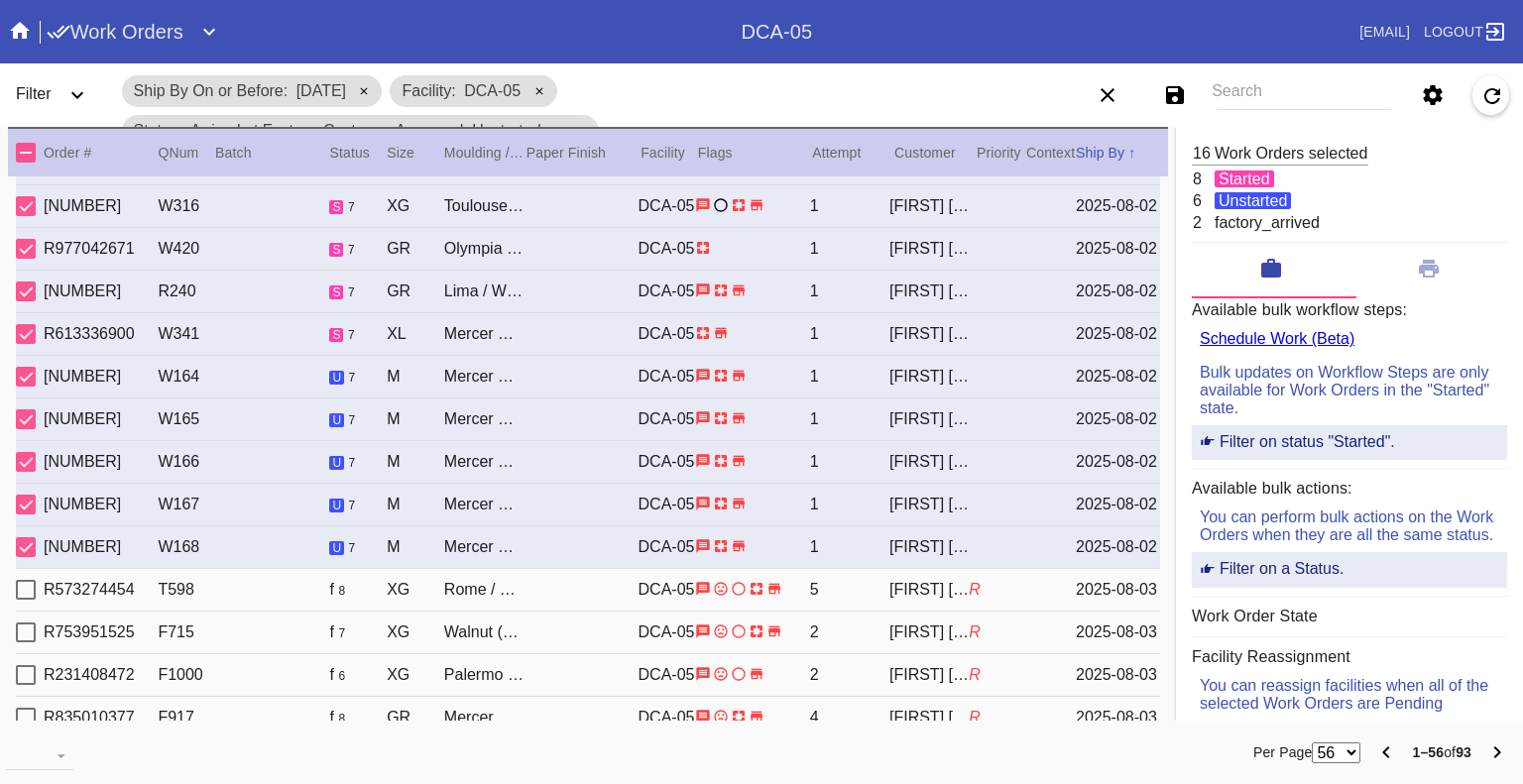 click 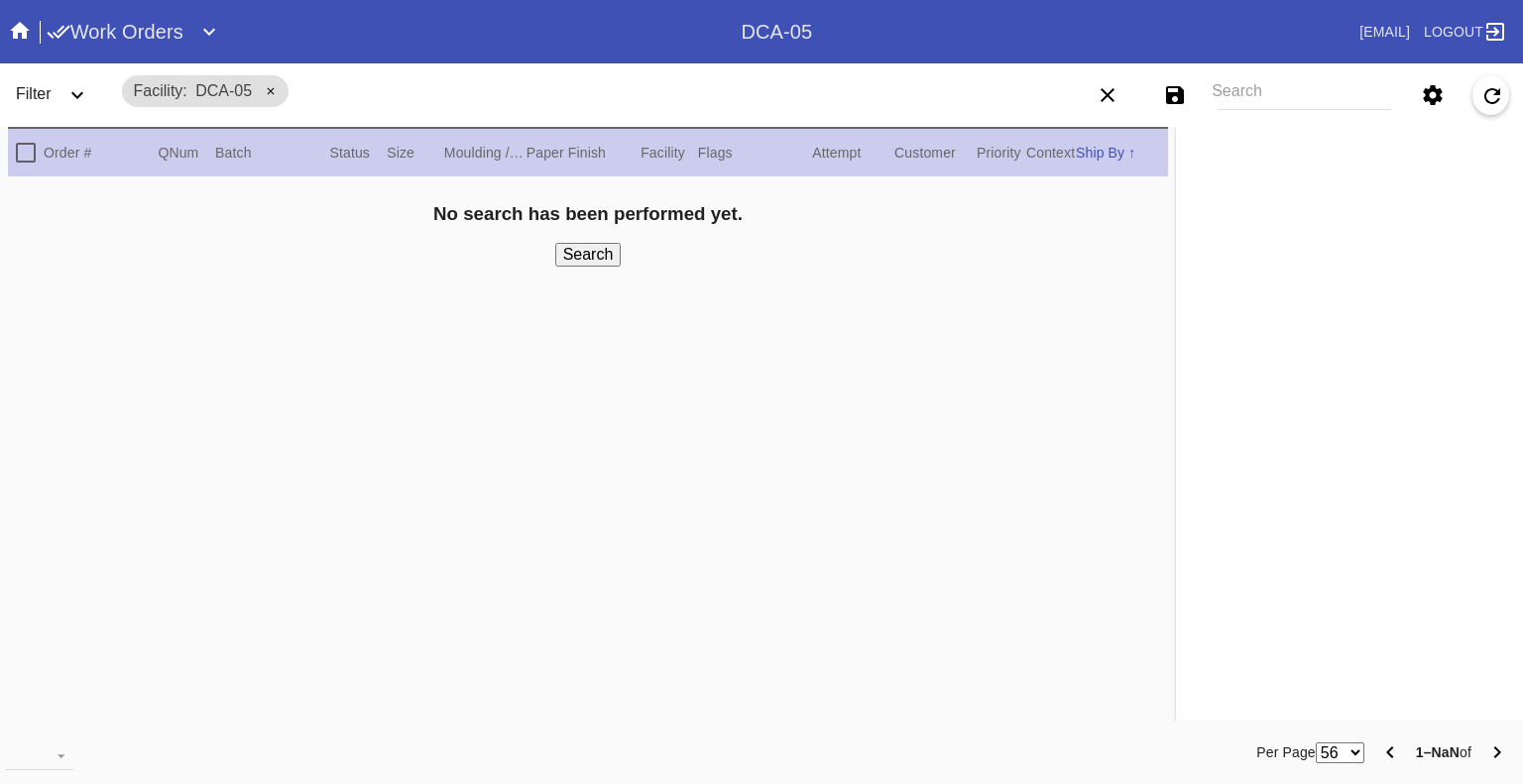 scroll, scrollTop: 0, scrollLeft: 0, axis: both 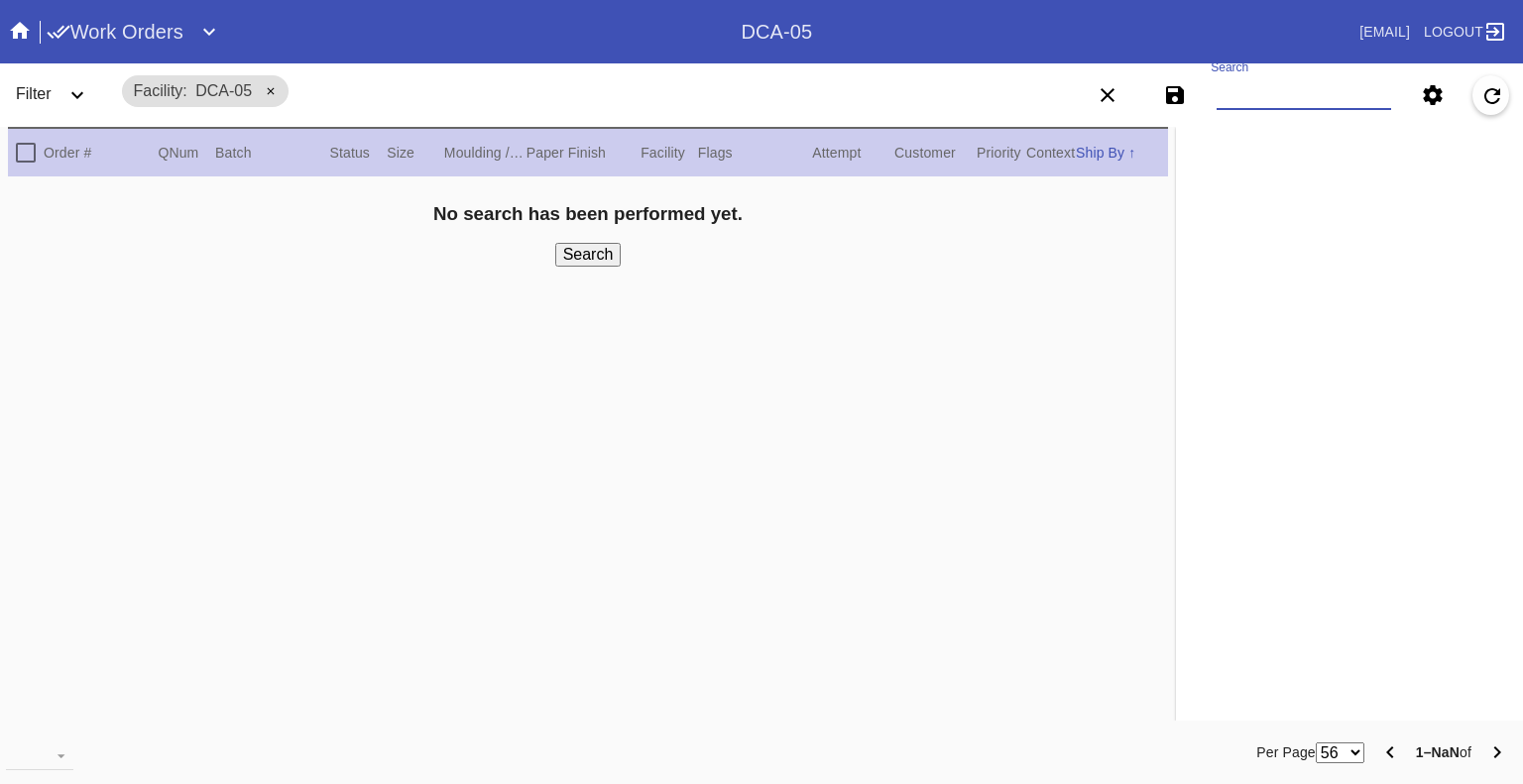 paste on "W[NUMBER]" 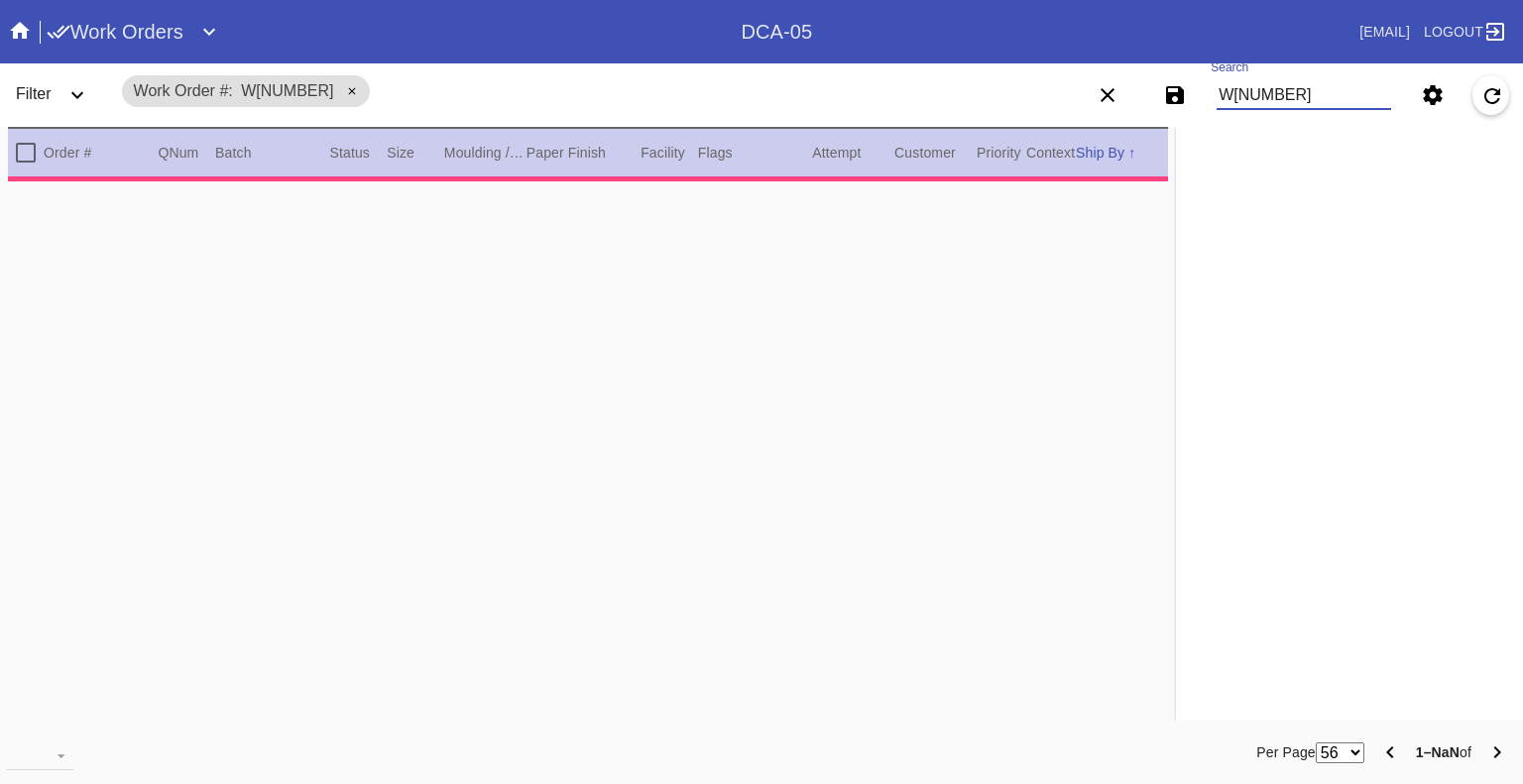 type on "0.5" 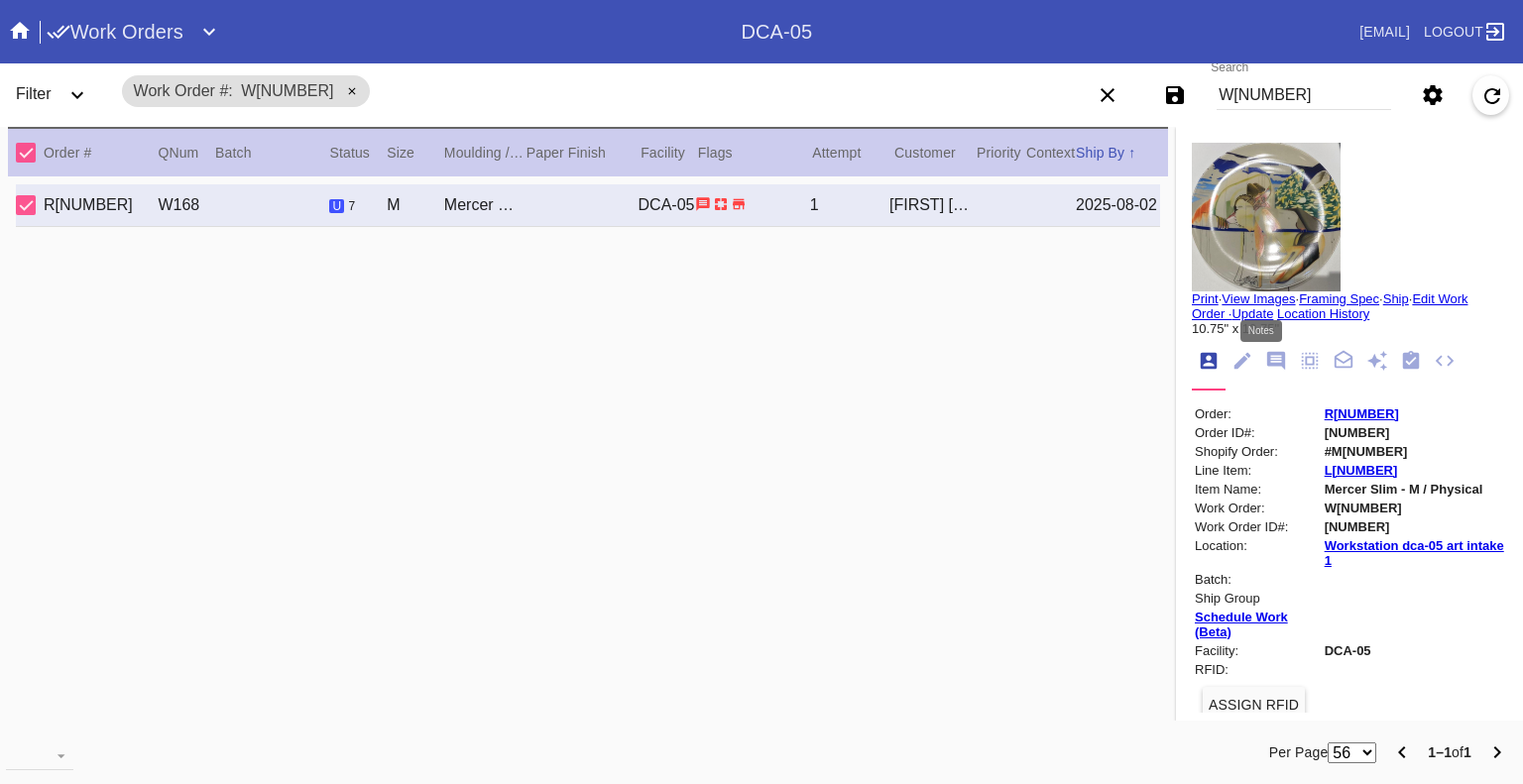click 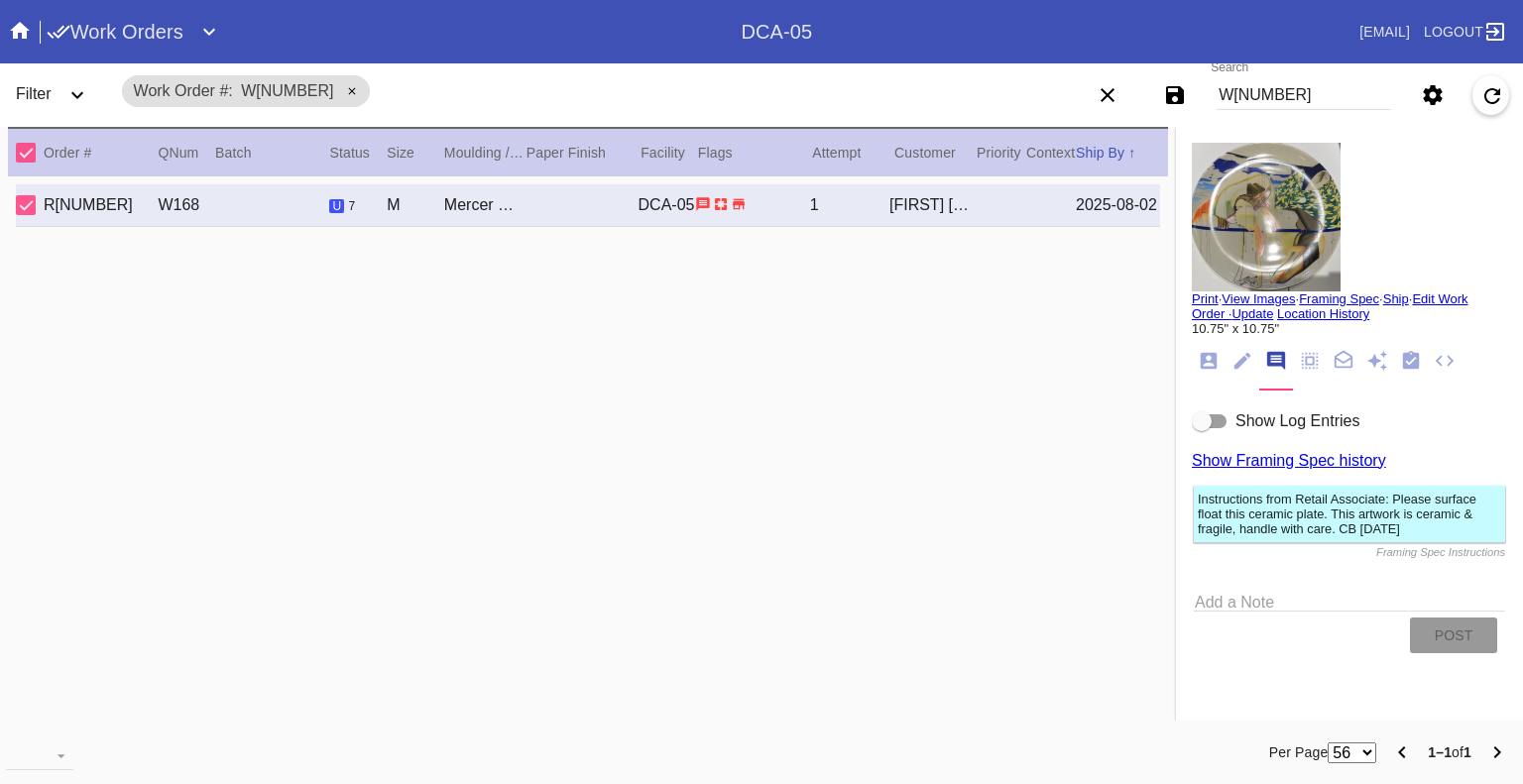 click at bounding box center [1202, 421] 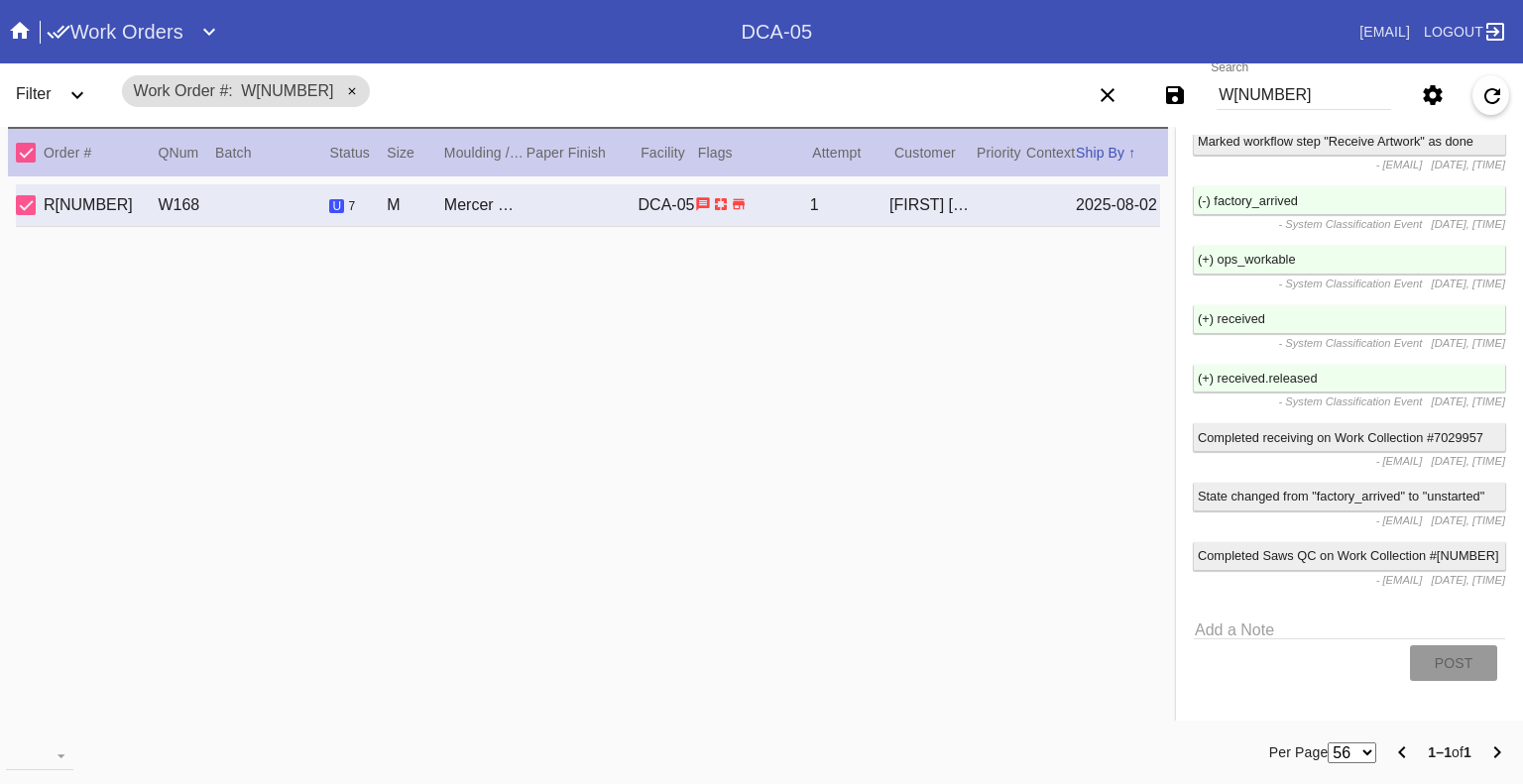 scroll, scrollTop: 2888, scrollLeft: 0, axis: vertical 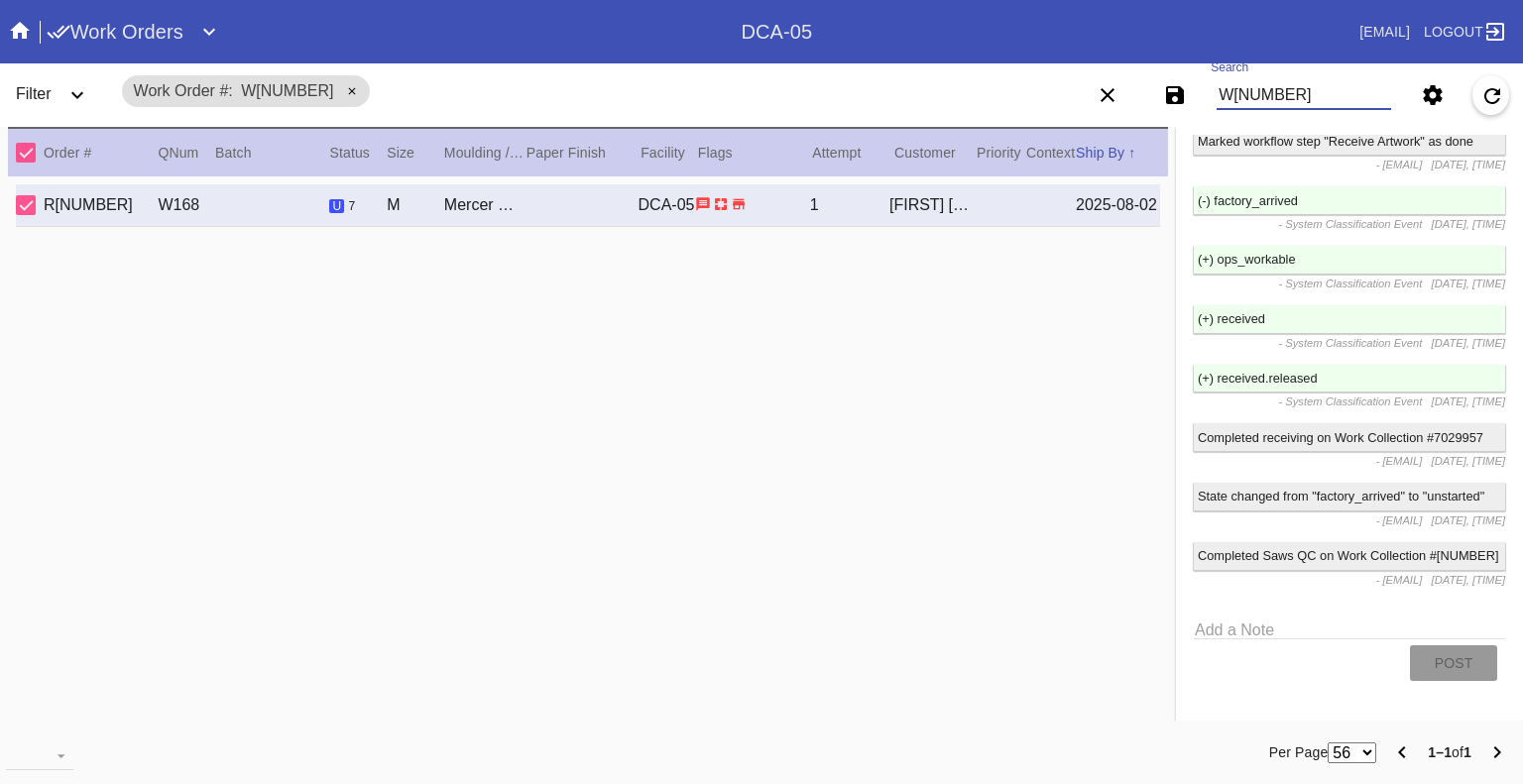 click on "W[NUMBER]" at bounding box center [1304, 95] 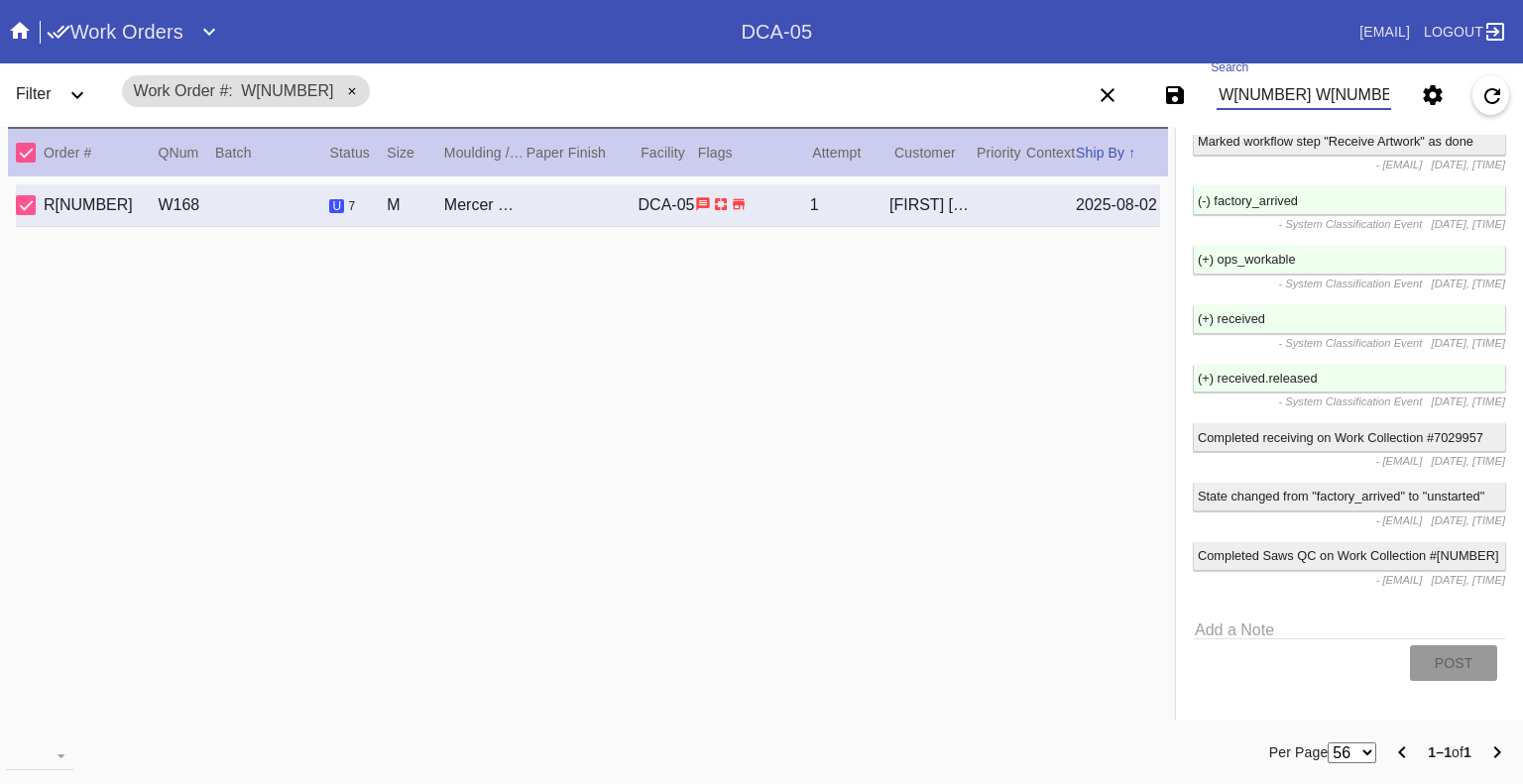 scroll, scrollTop: 0, scrollLeft: 579, axis: horizontal 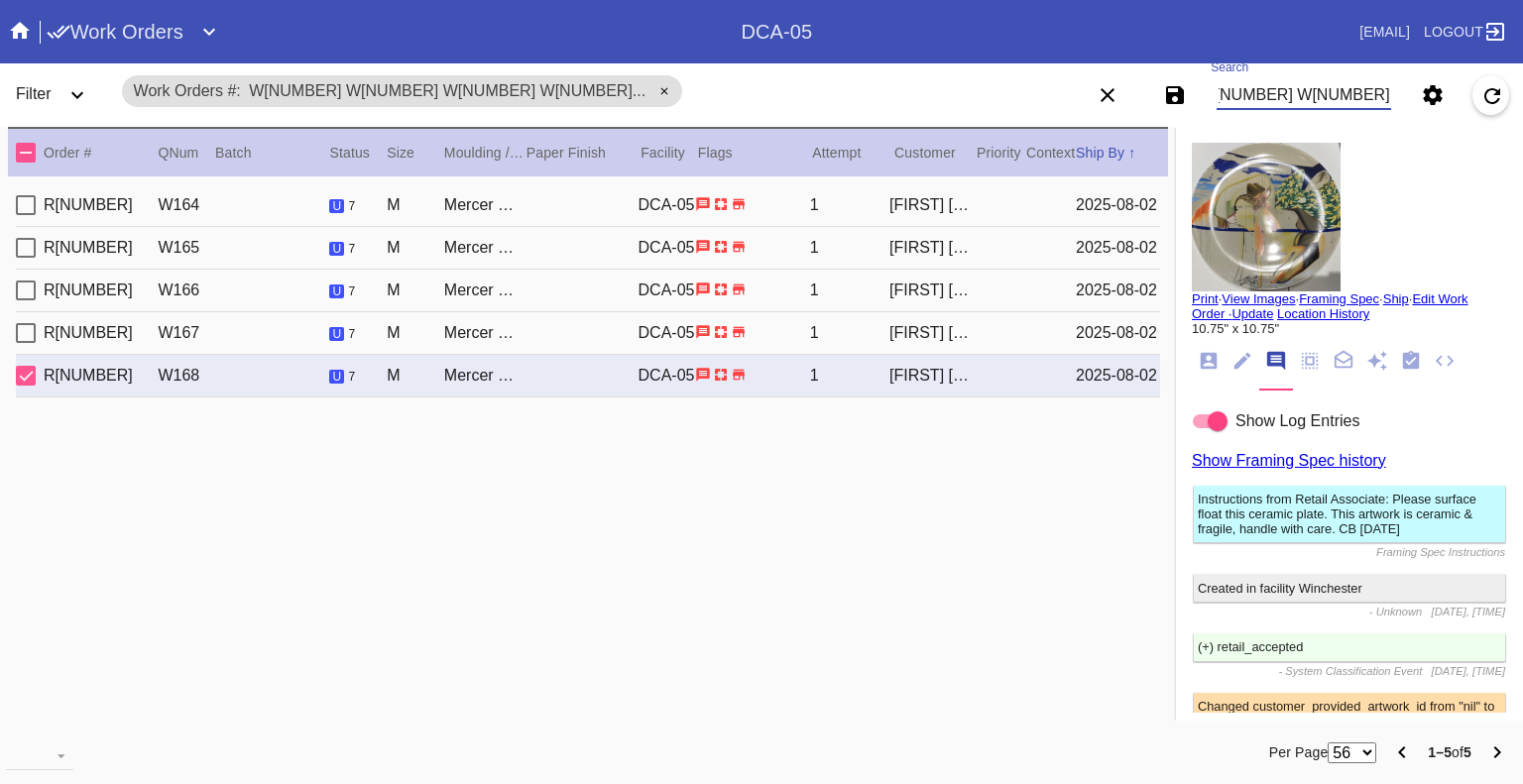 type on "W[NUMBER] W[NUMBER] W[NUMBER] W[NUMBER] W[NUMBER]" 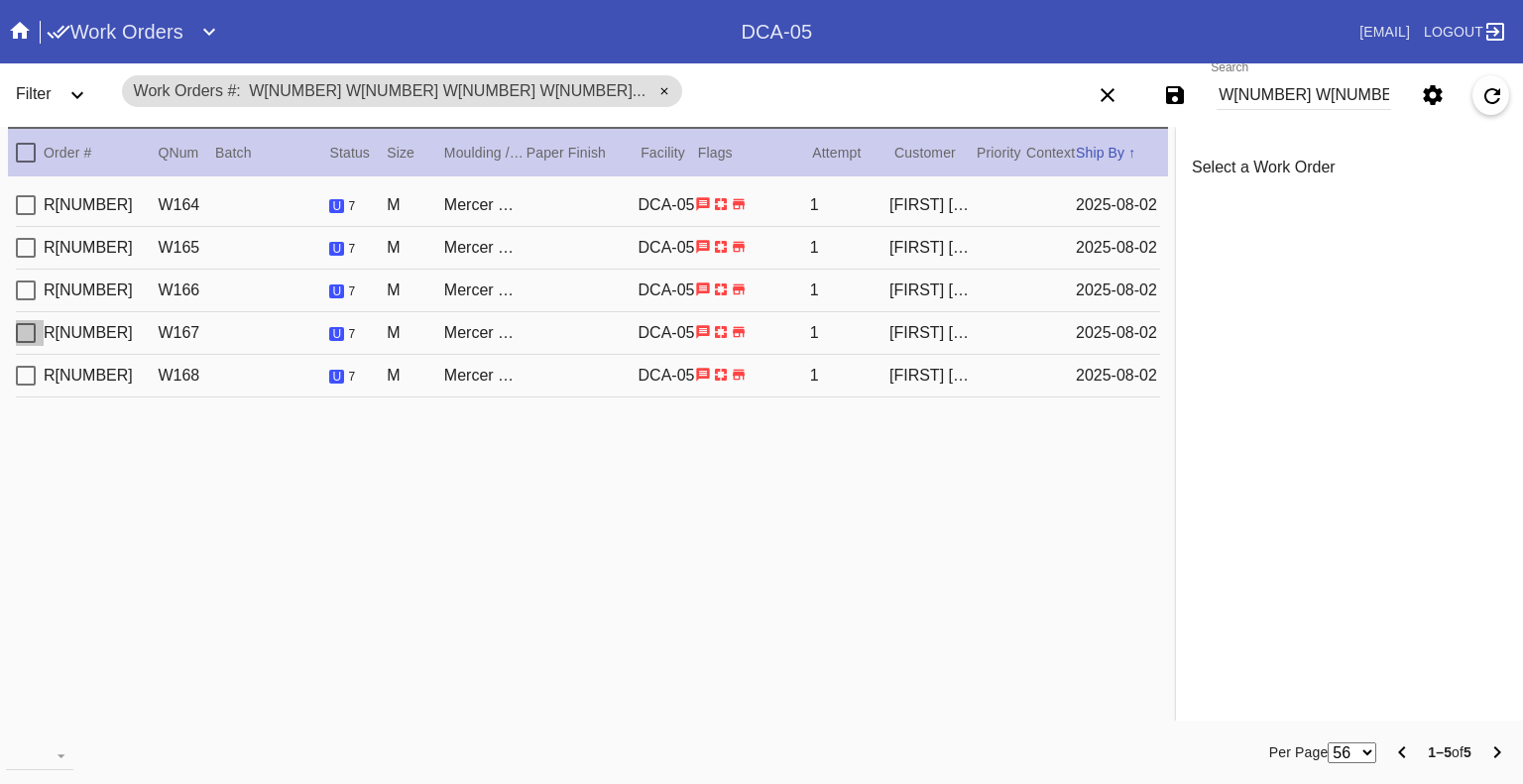 click at bounding box center (26, 333) 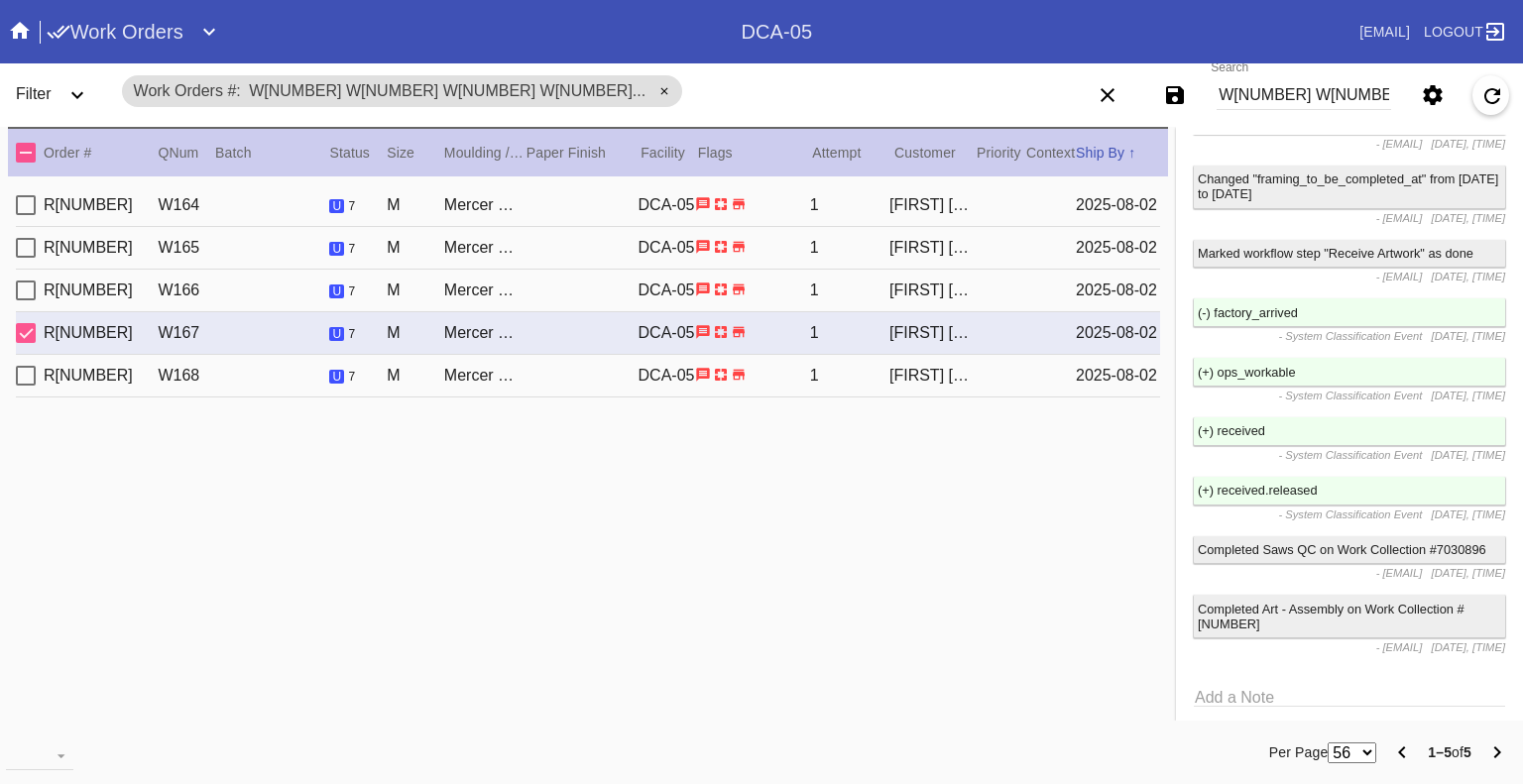 scroll, scrollTop: 2149, scrollLeft: 0, axis: vertical 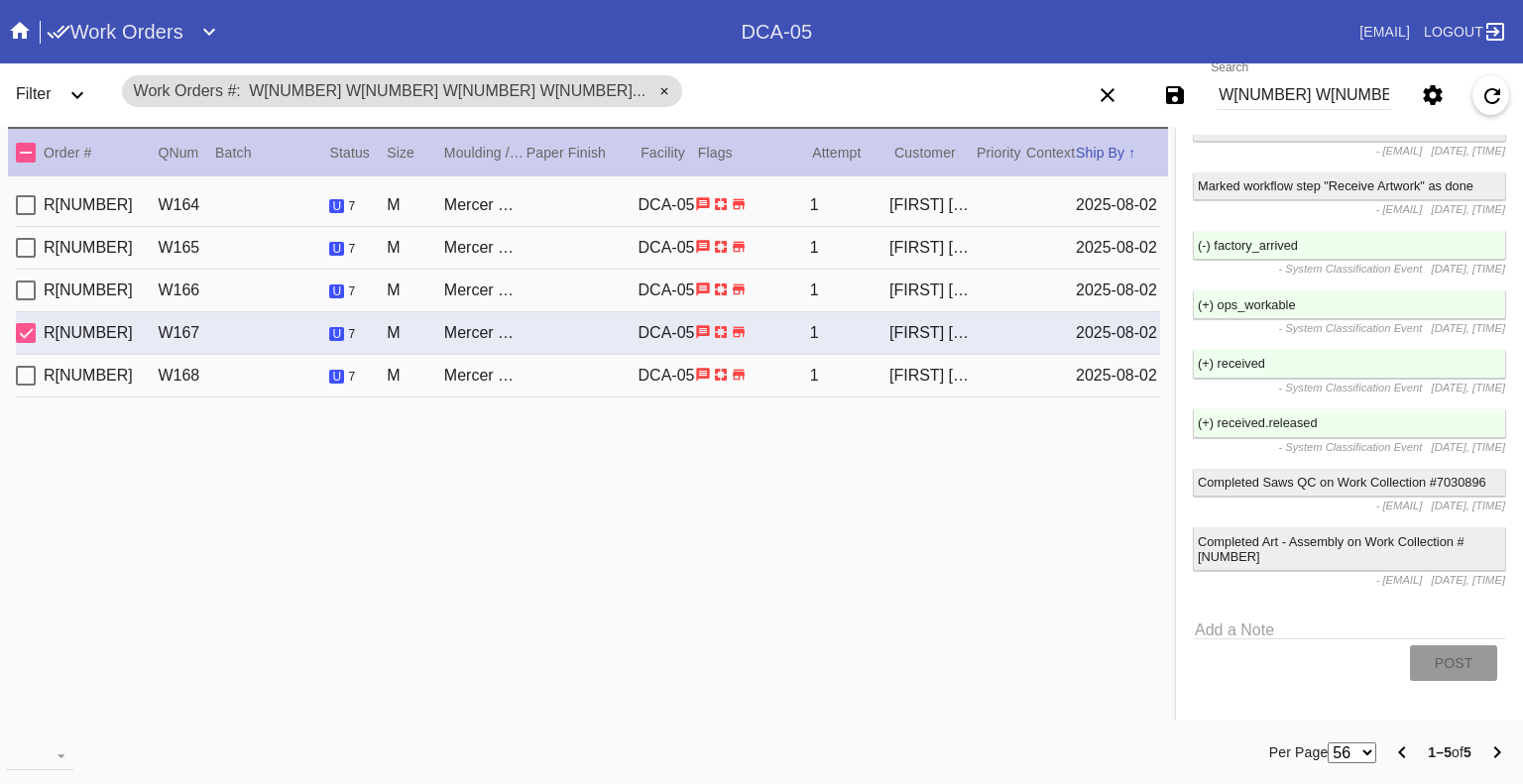 click at bounding box center [26, 333] 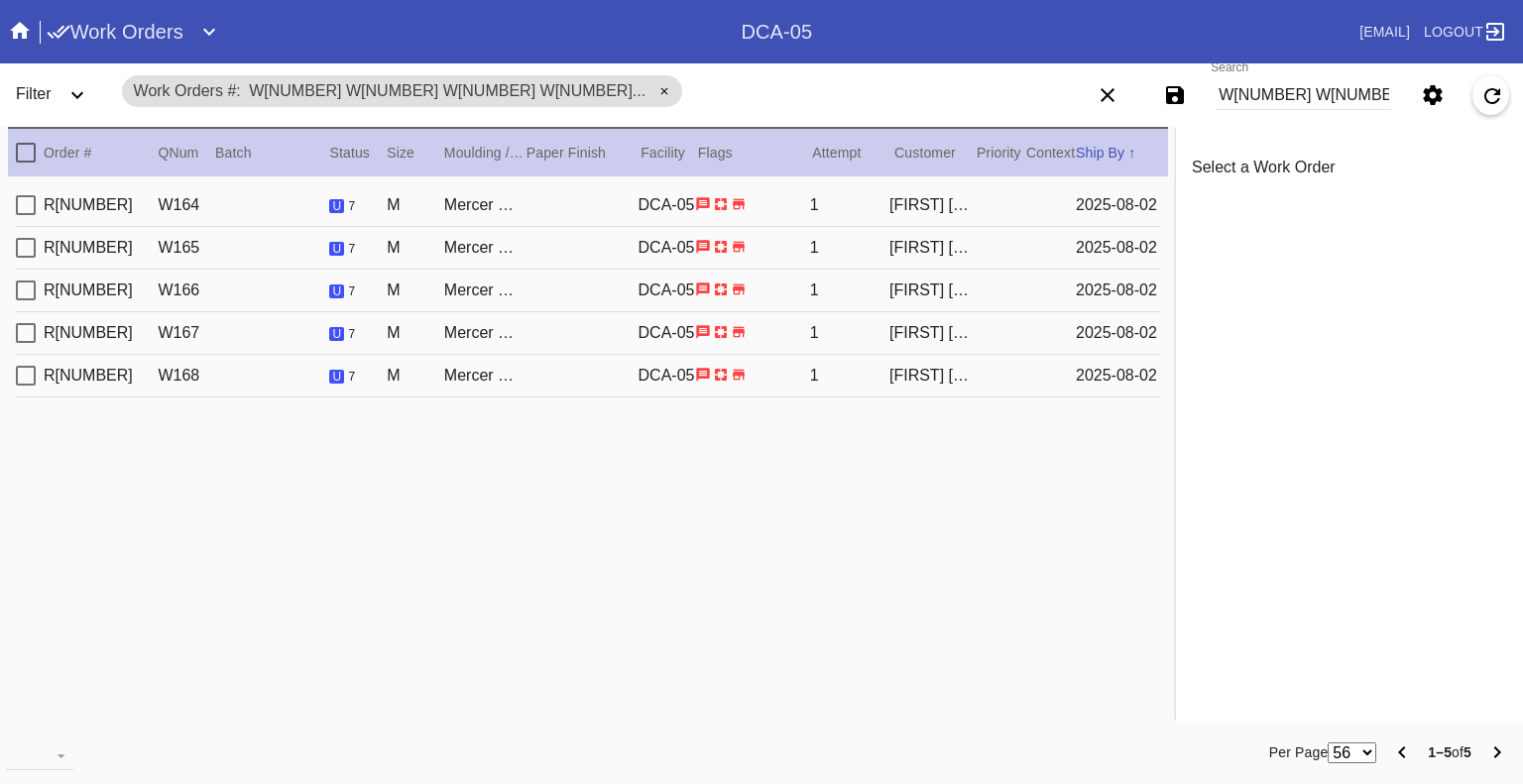 click at bounding box center [26, 290] 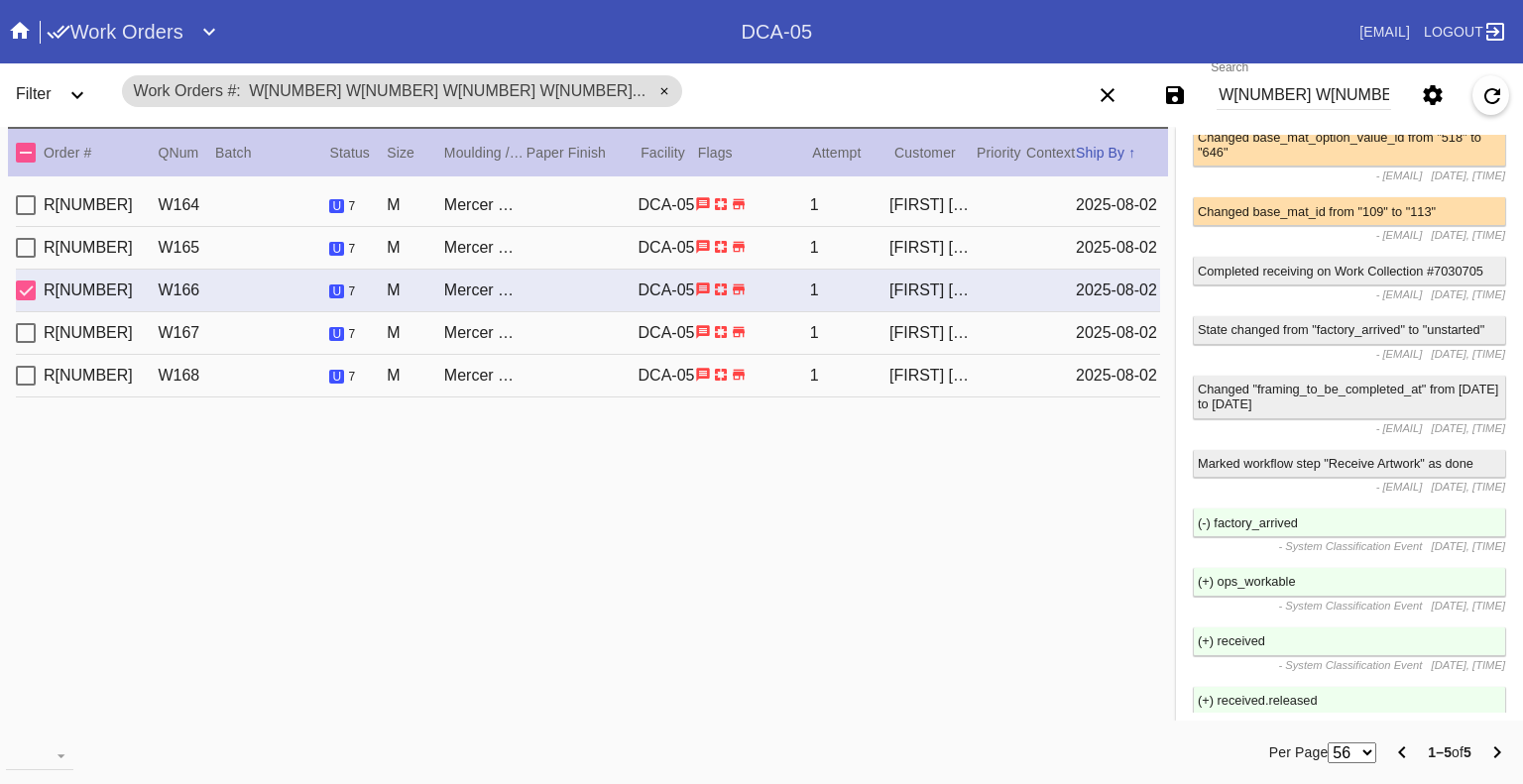 scroll, scrollTop: 2414, scrollLeft: 0, axis: vertical 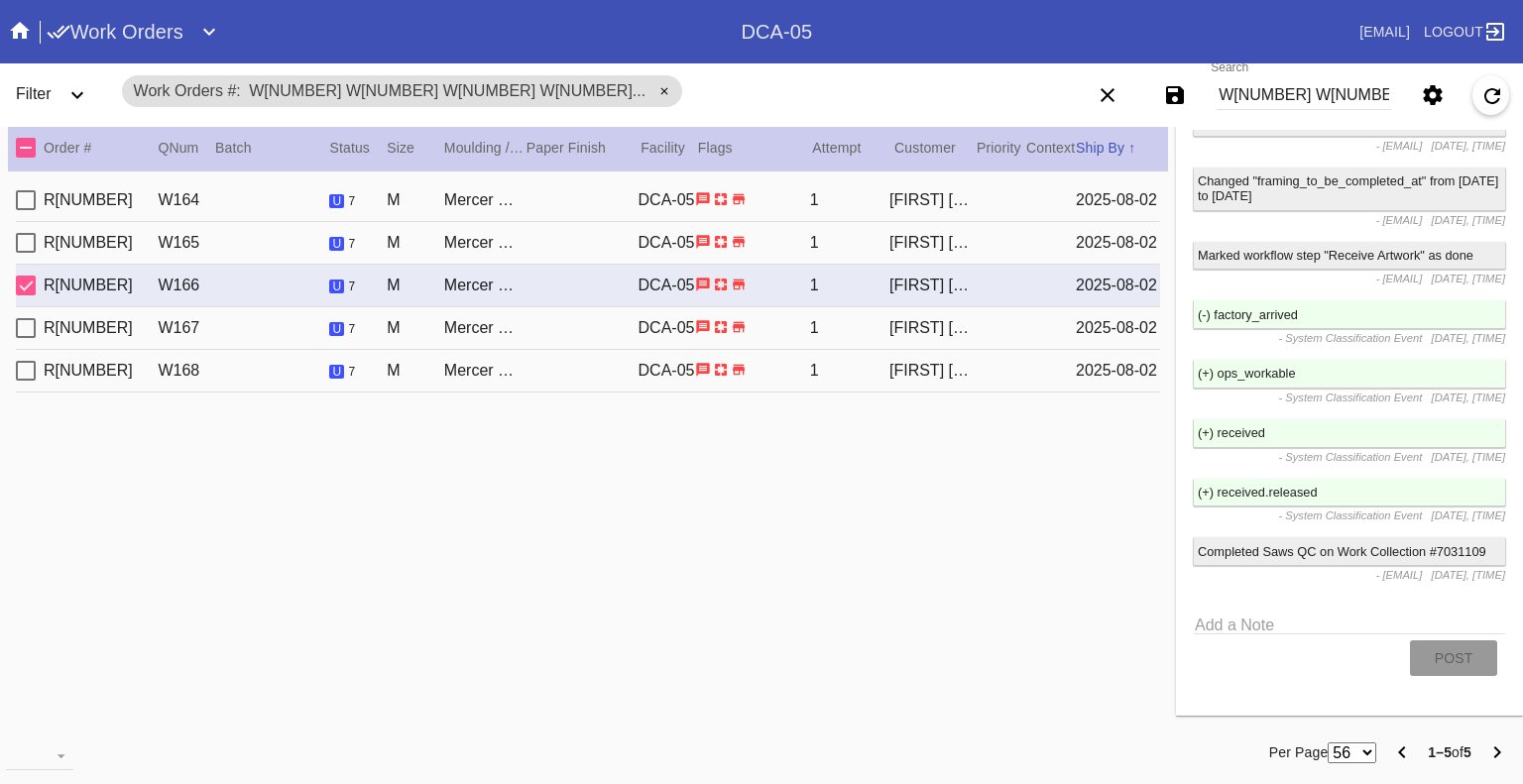 click 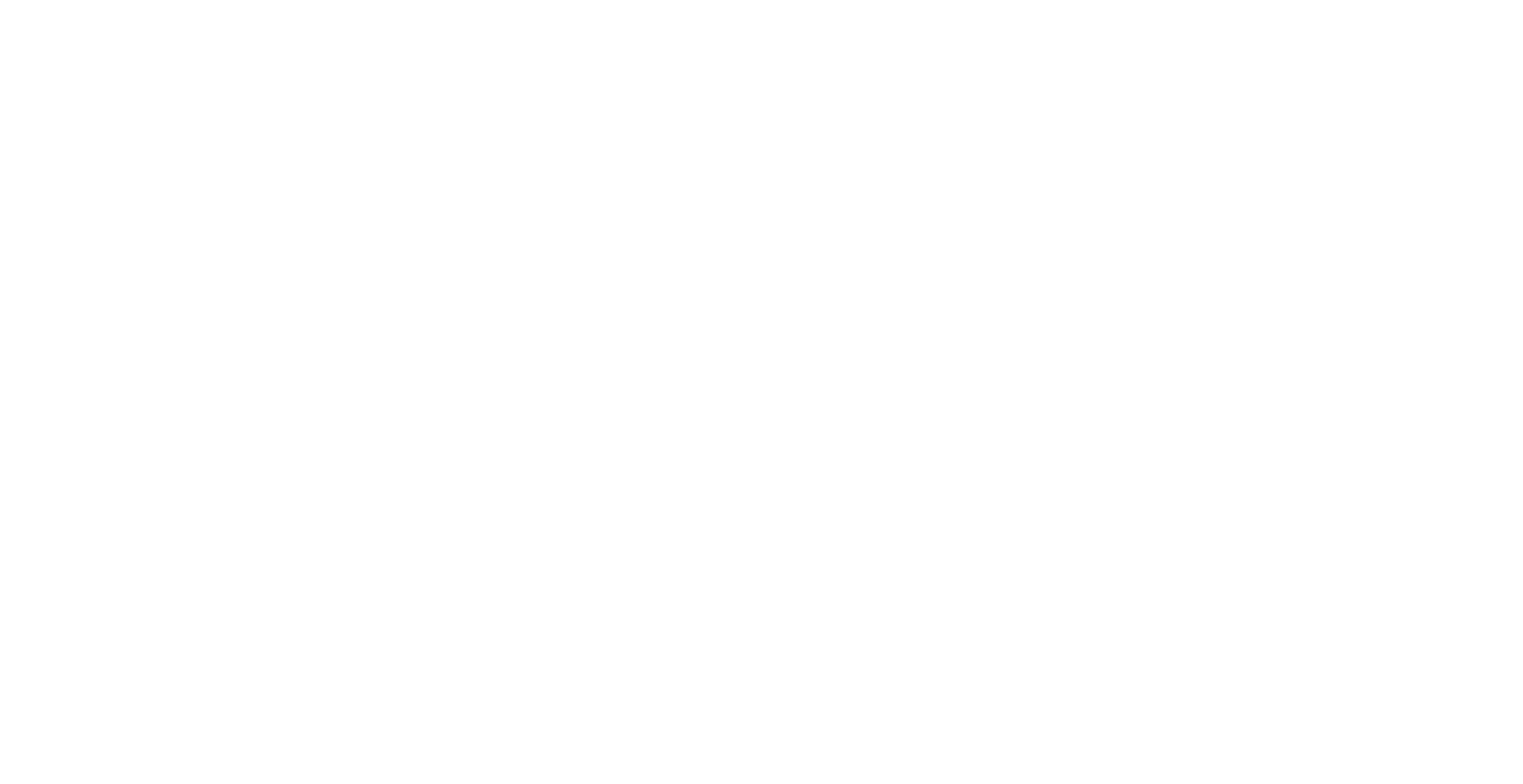 scroll, scrollTop: 0, scrollLeft: 0, axis: both 